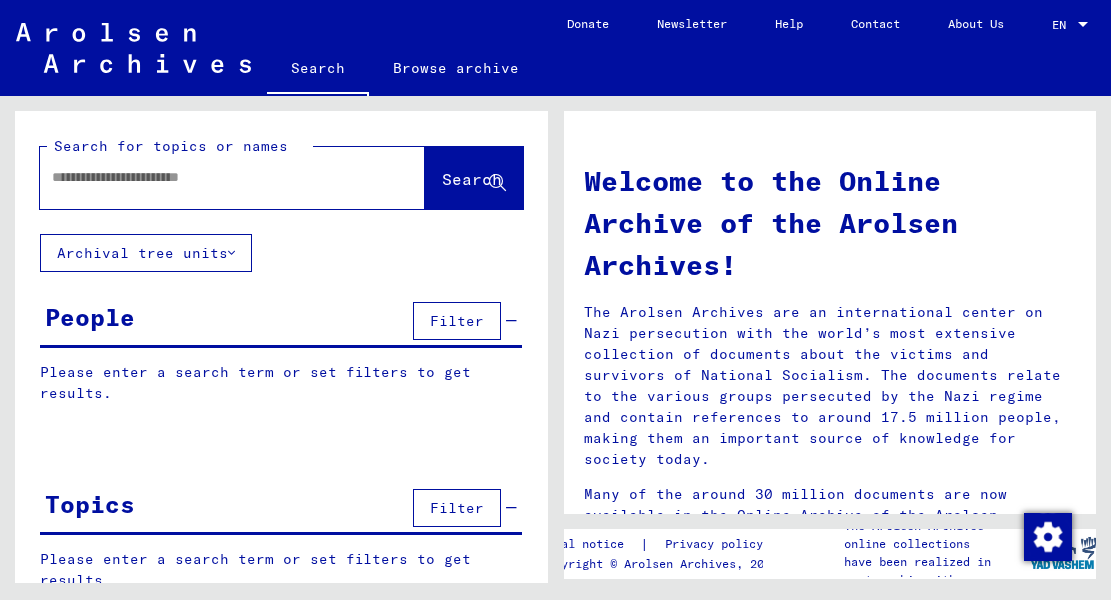 scroll, scrollTop: 0, scrollLeft: 0, axis: both 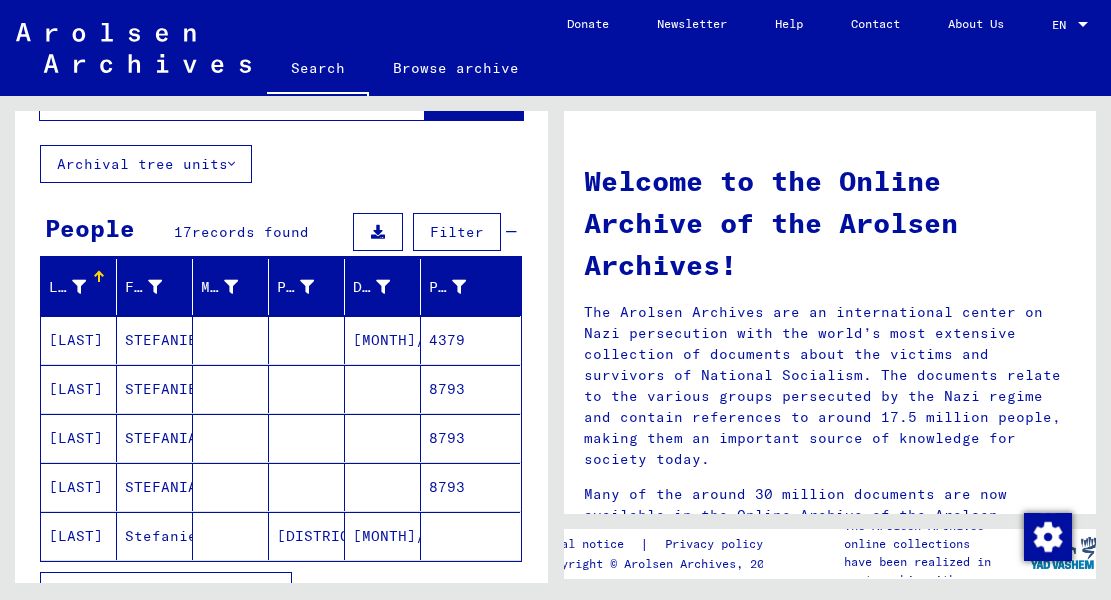 click on "4379" at bounding box center (470, 389) 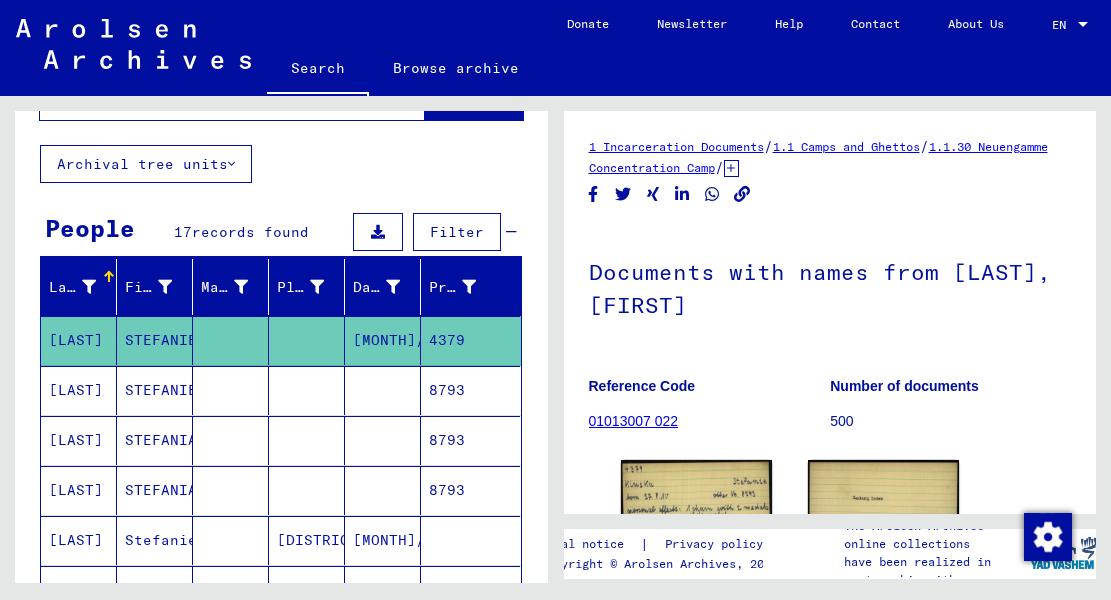 click on "[MONTH]/[DAY]/[YEAR]" 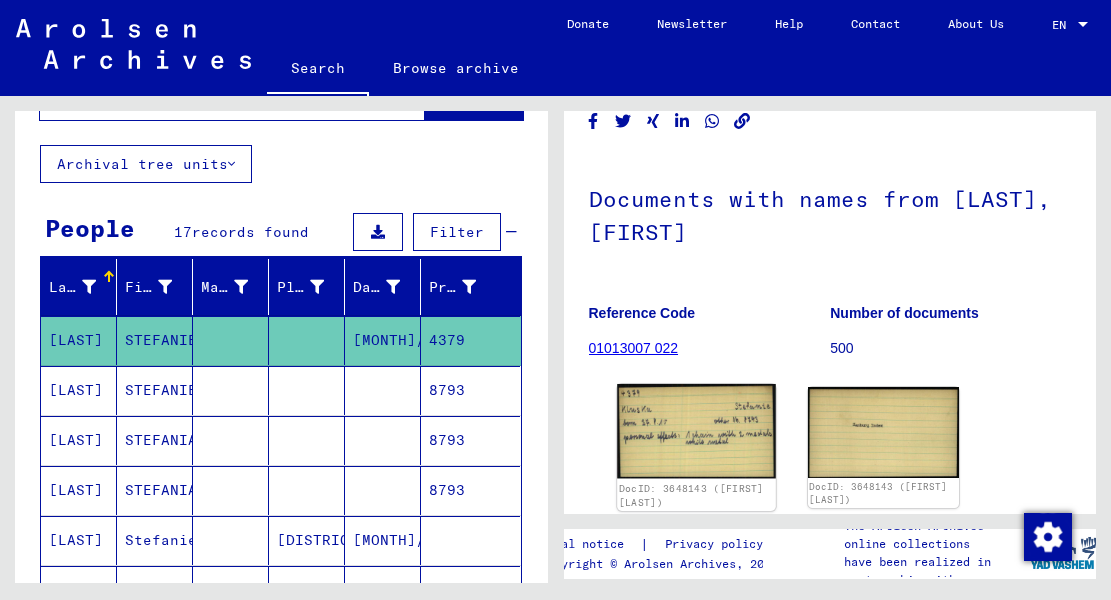 click 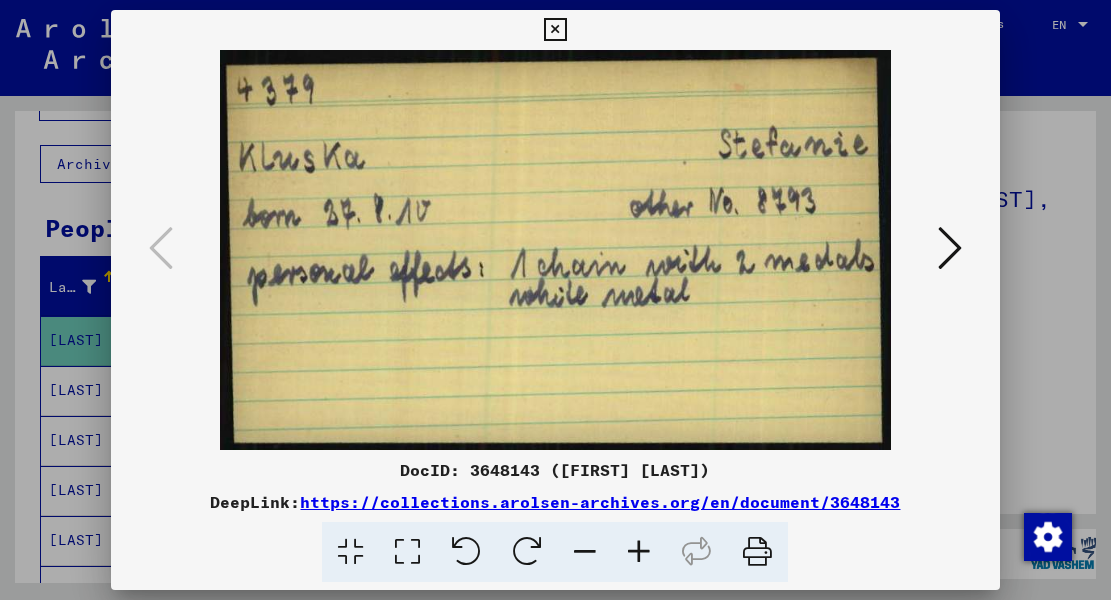 click at bounding box center [950, 248] 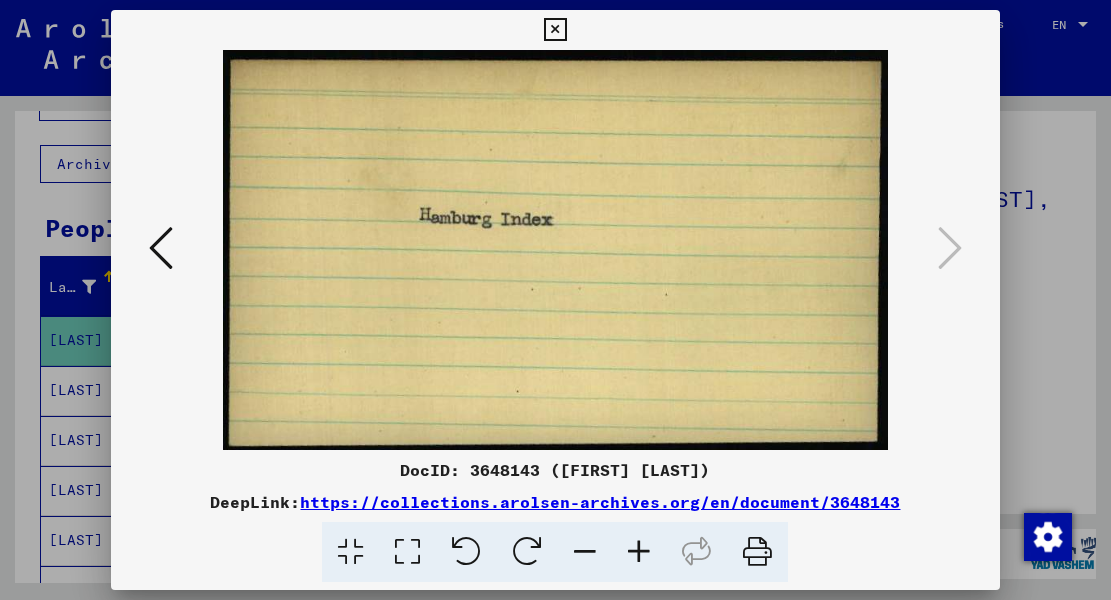 scroll, scrollTop: 0, scrollLeft: 0, axis: both 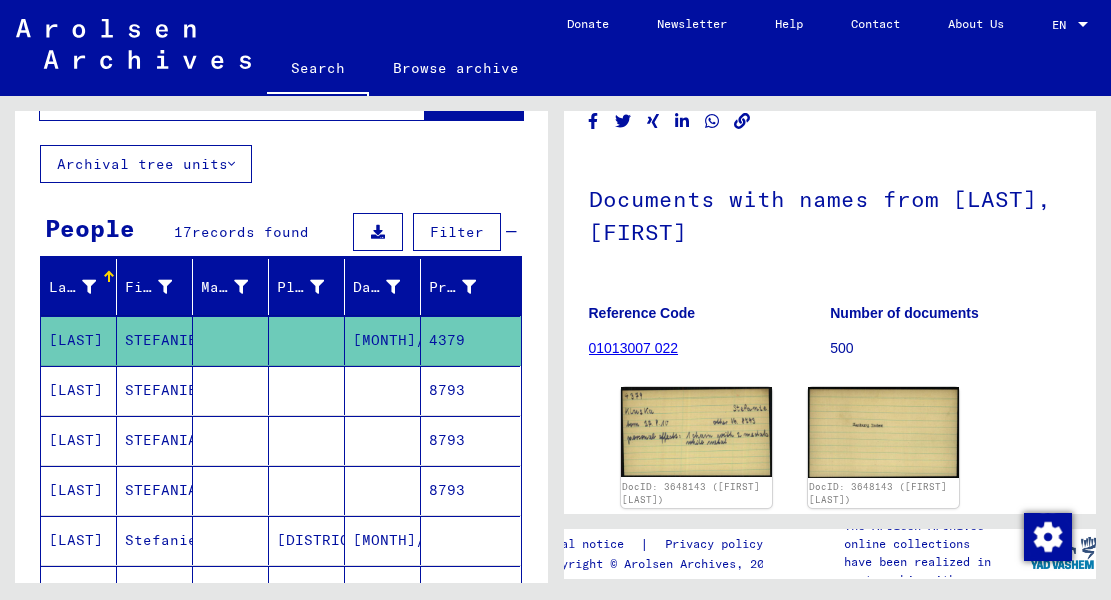 click at bounding box center [383, 440] 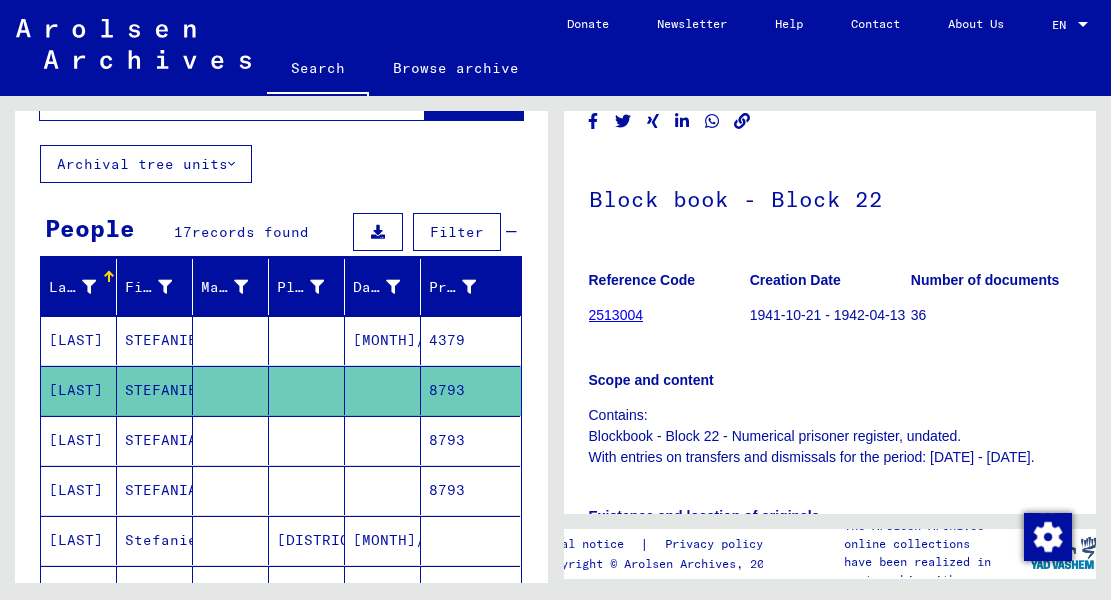 scroll, scrollTop: 0, scrollLeft: 0, axis: both 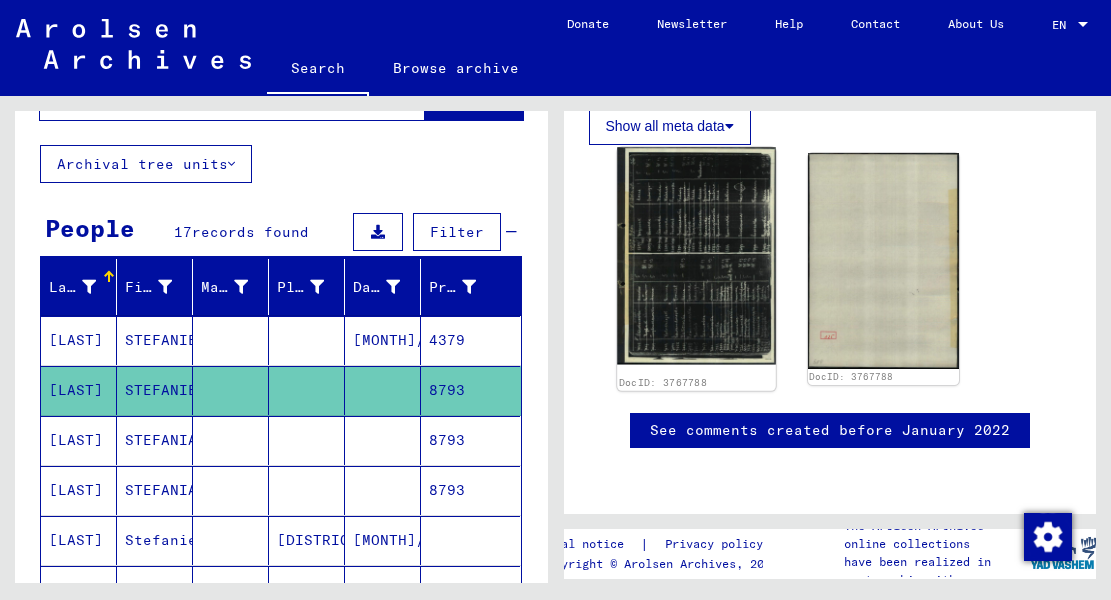 click 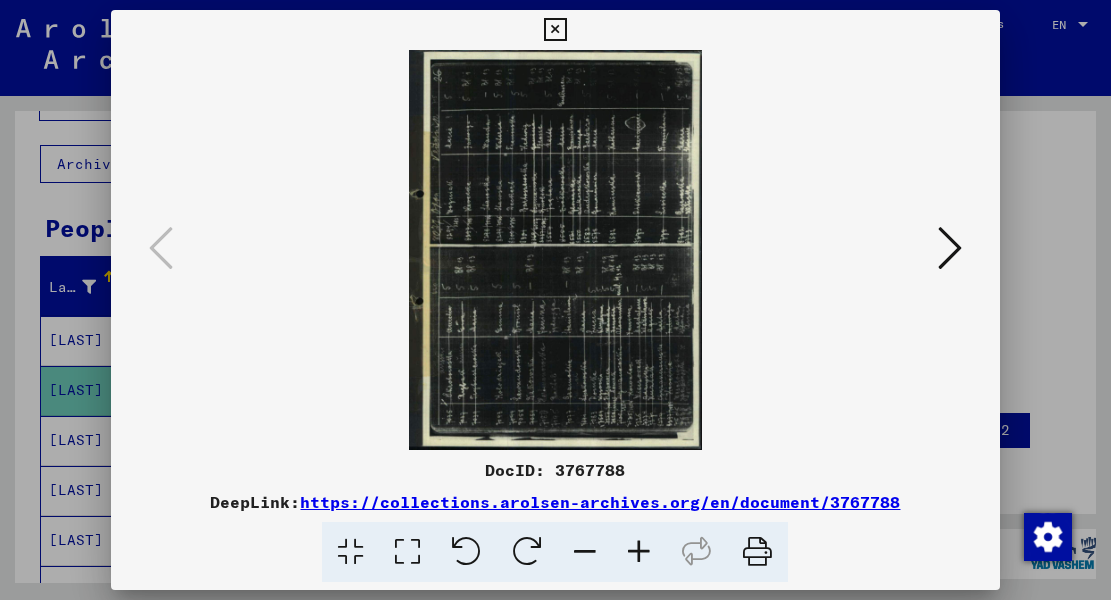 click at bounding box center [527, 552] 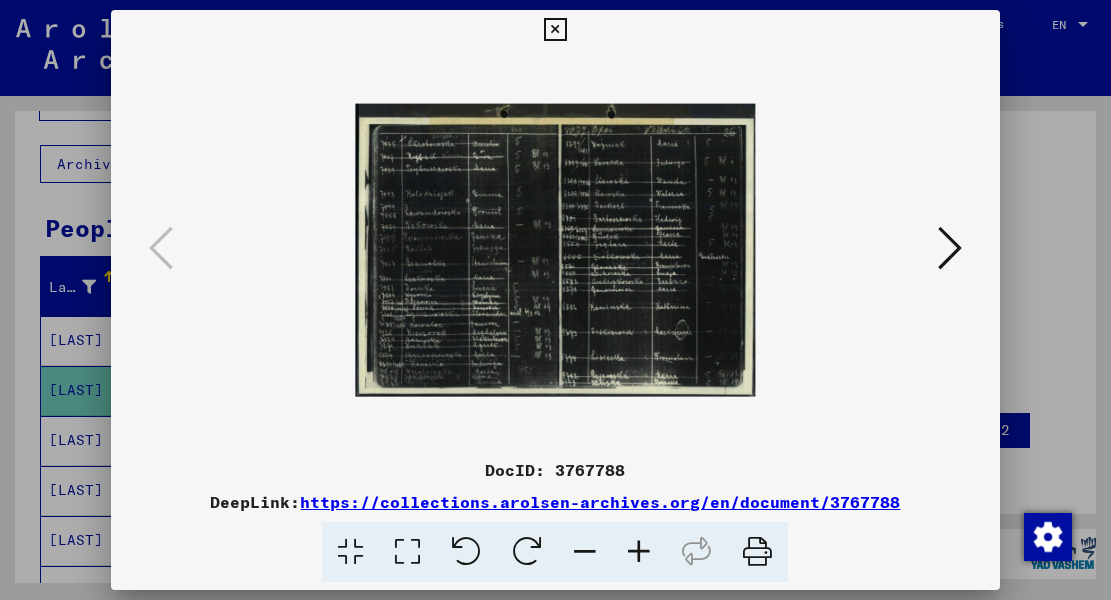 click at bounding box center [639, 552] 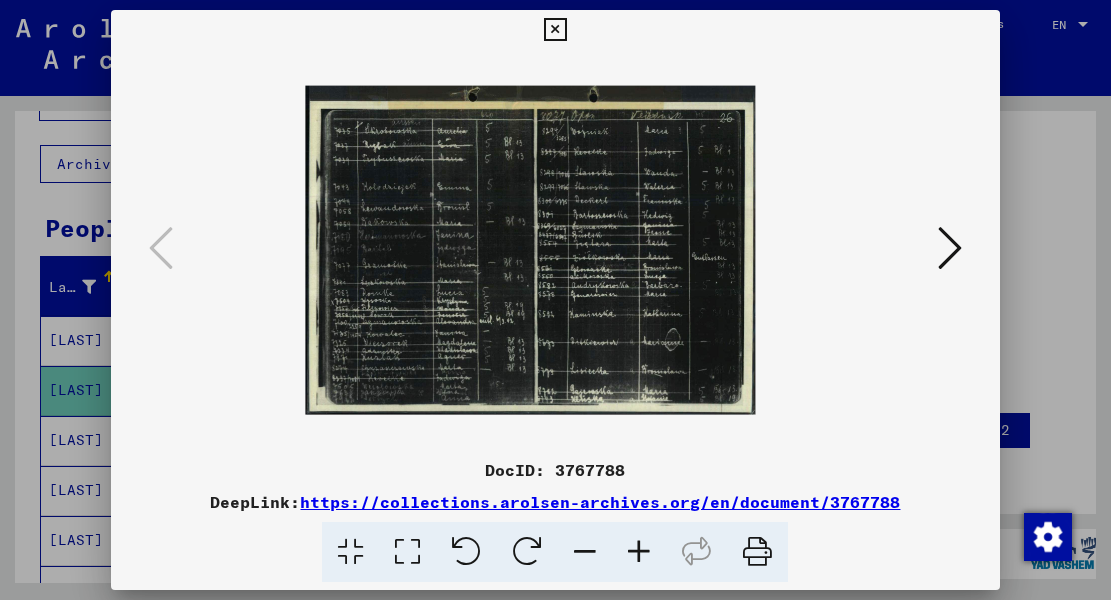 click at bounding box center (639, 552) 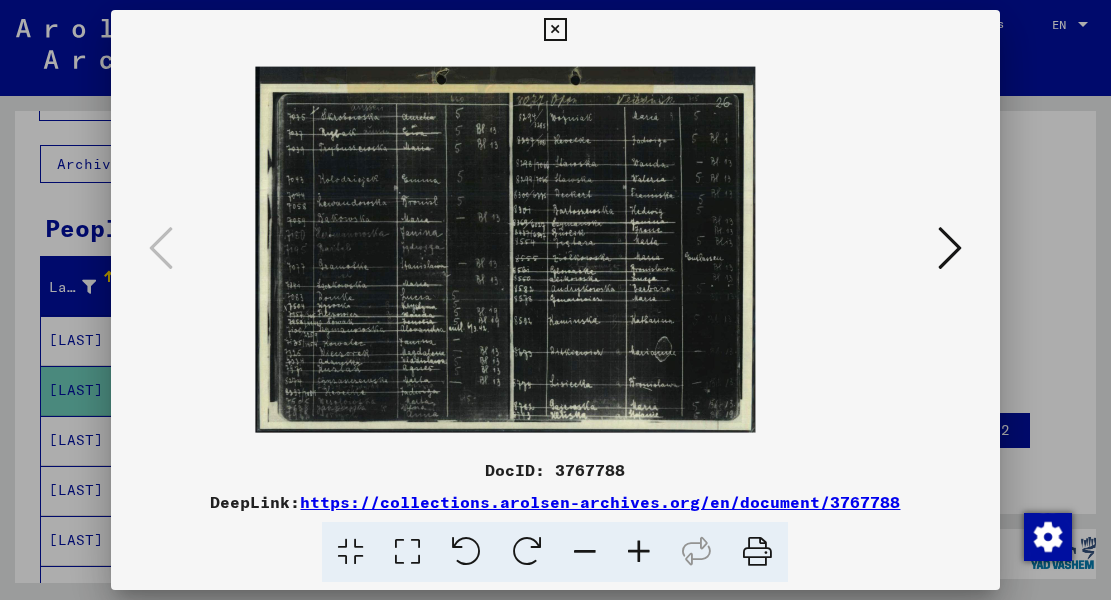 click at bounding box center [639, 552] 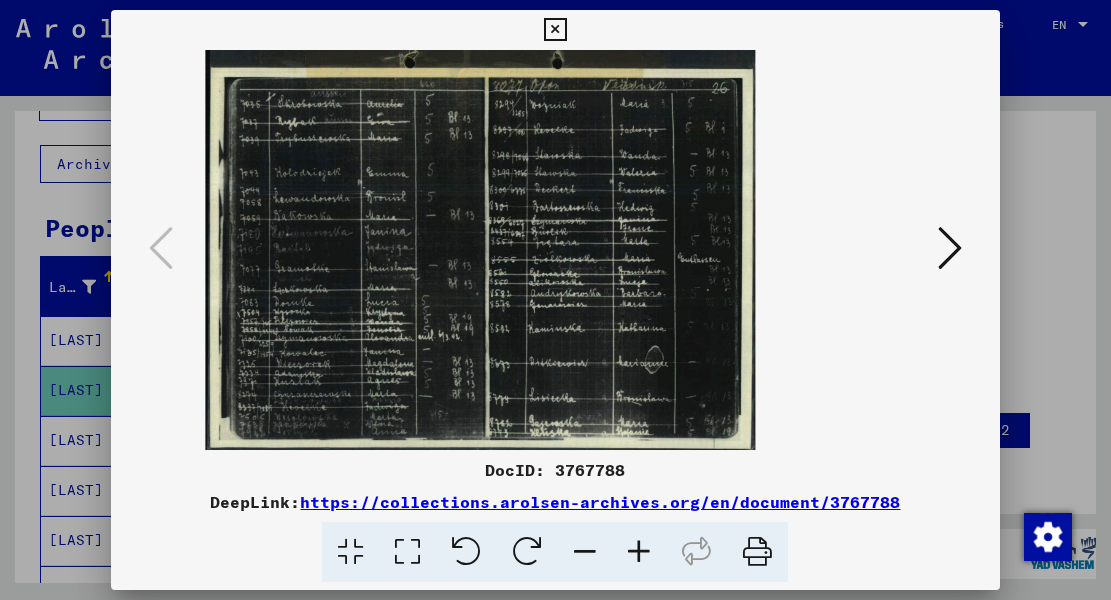click at bounding box center (639, 552) 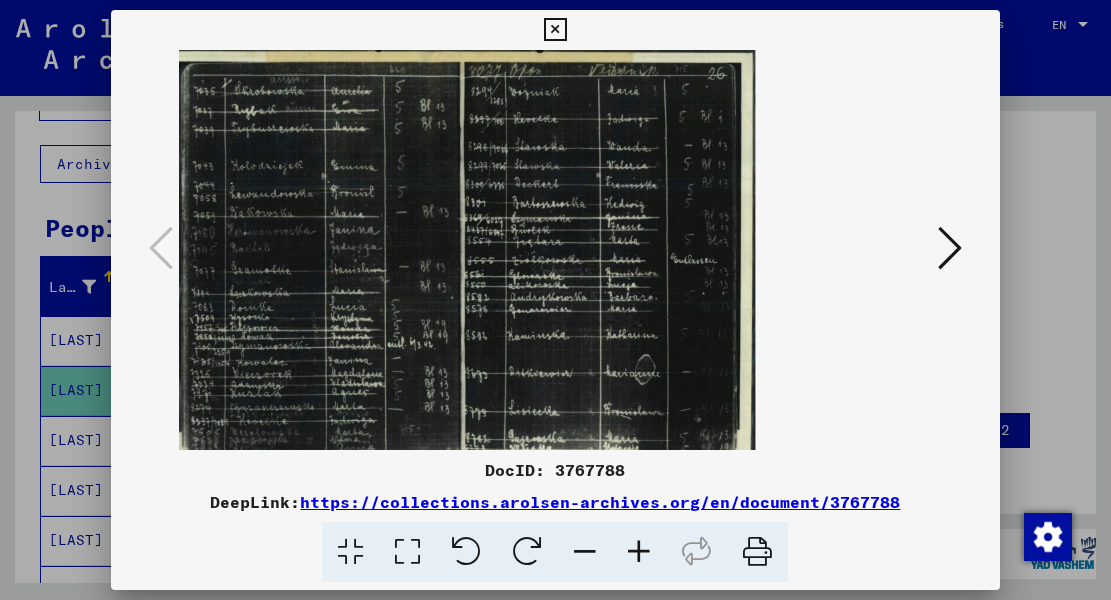 click at bounding box center (639, 552) 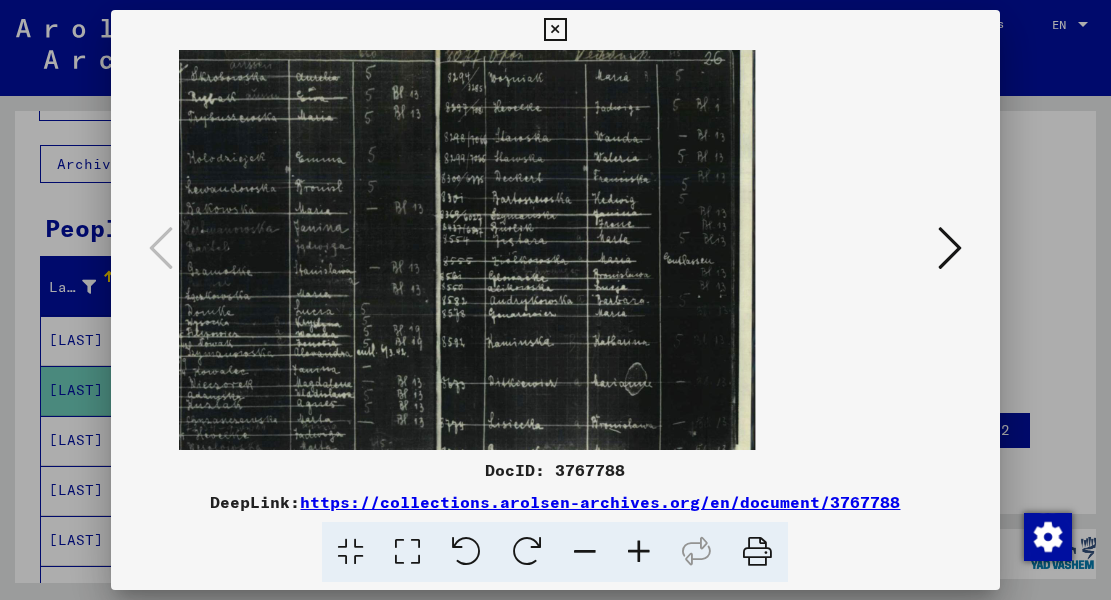 click at bounding box center (639, 552) 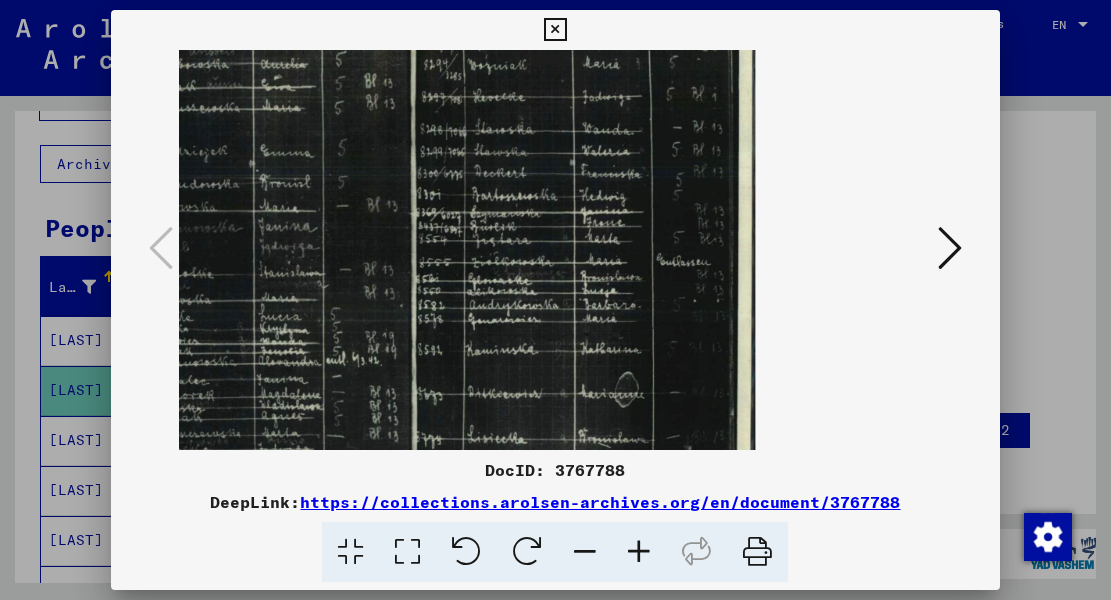 click at bounding box center (639, 552) 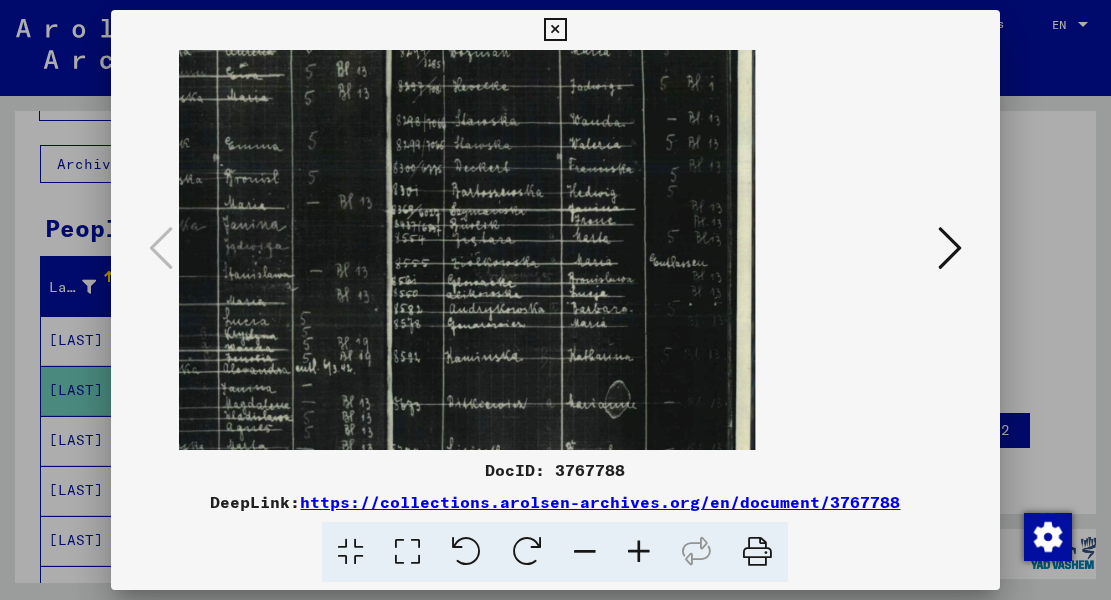 drag, startPoint x: 455, startPoint y: 330, endPoint x: 666, endPoint y: 340, distance: 211.23683 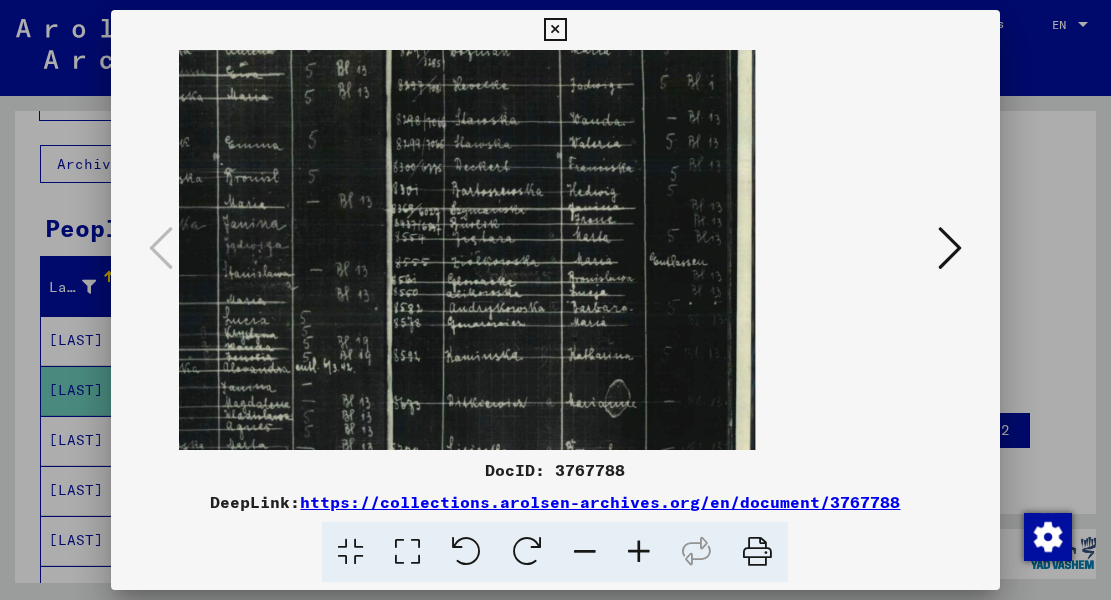 scroll, scrollTop: 26, scrollLeft: 0, axis: vertical 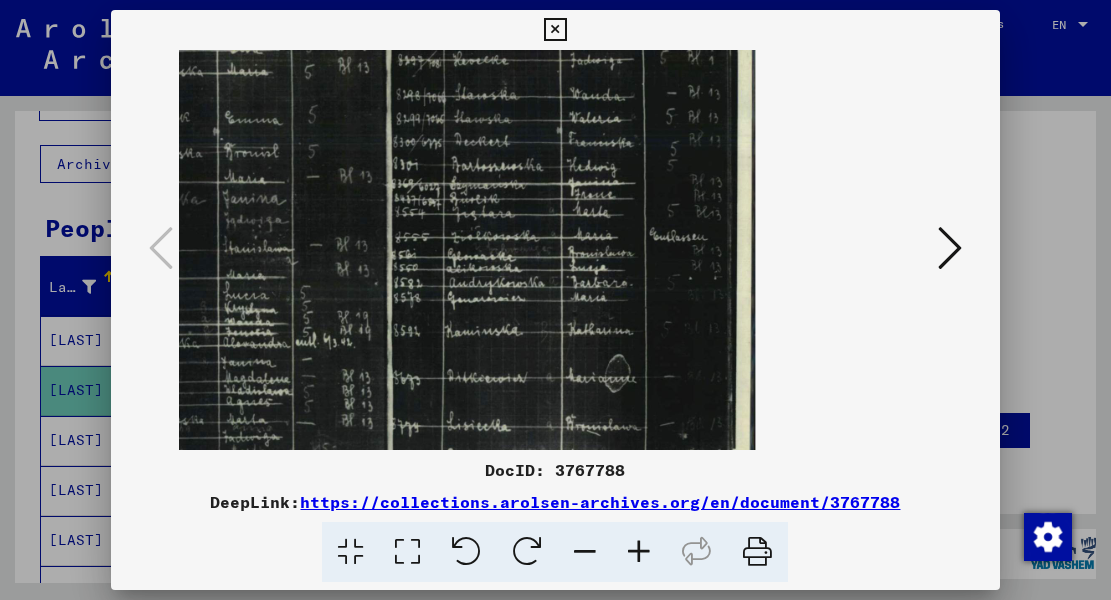 drag, startPoint x: 493, startPoint y: 316, endPoint x: 607, endPoint y: 291, distance: 116.70904 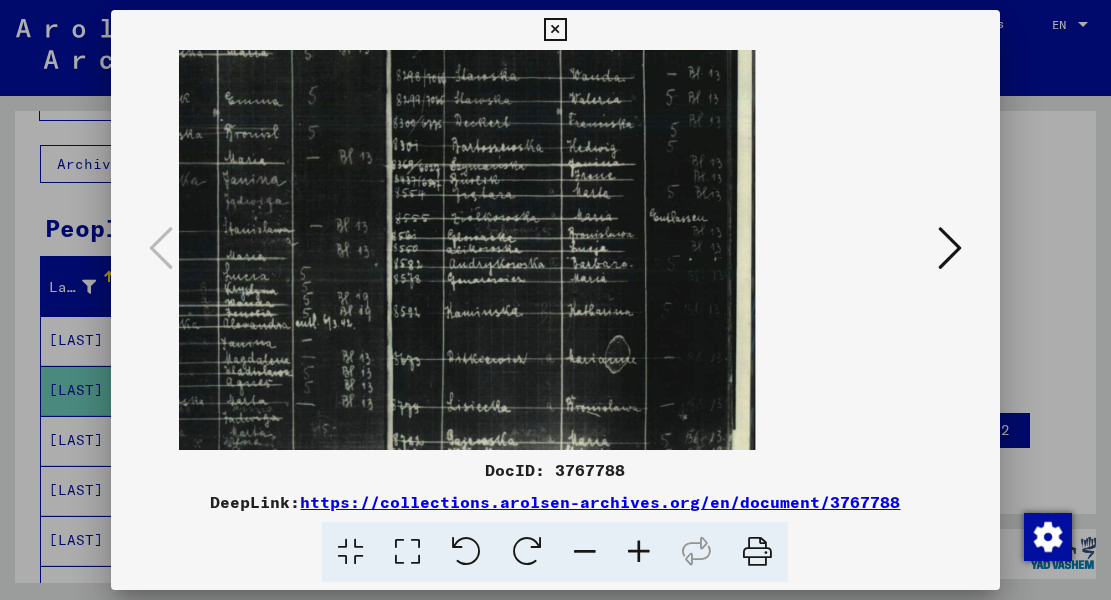 scroll, scrollTop: 45, scrollLeft: 0, axis: vertical 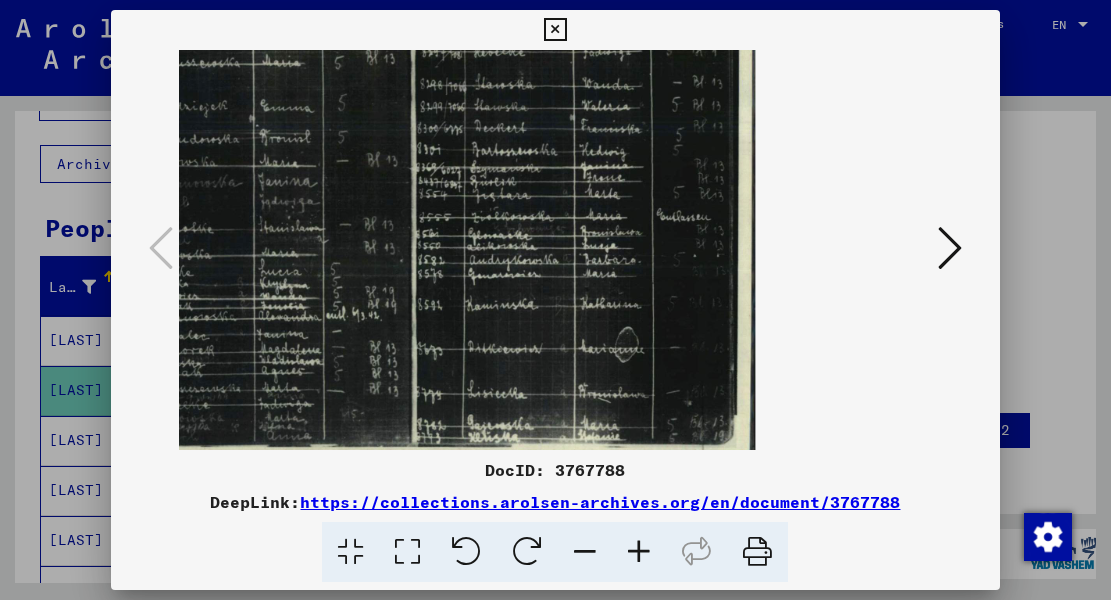 click at bounding box center (585, 552) 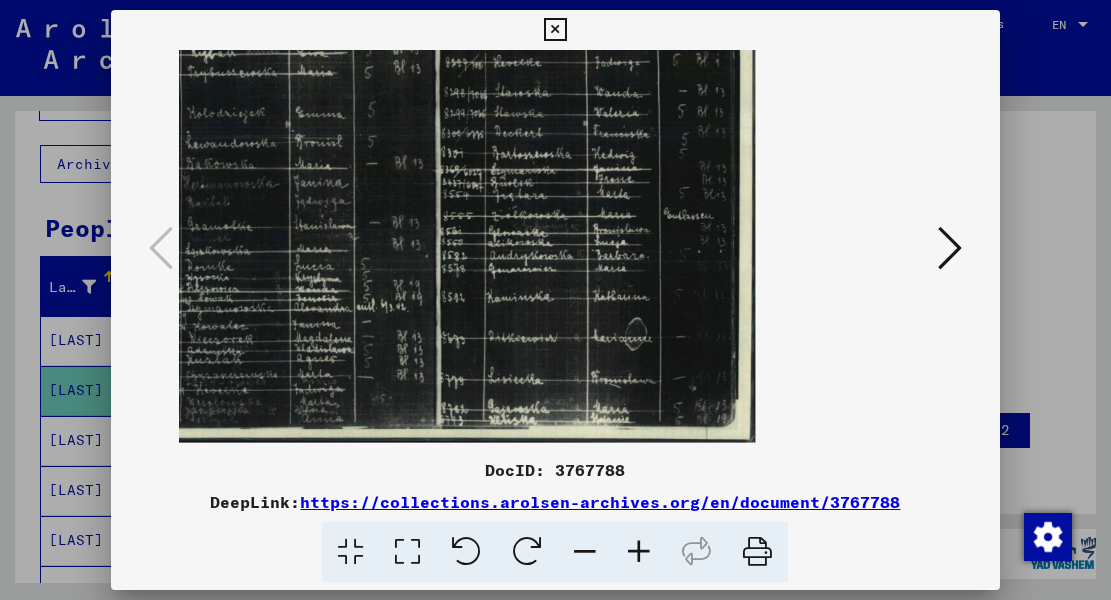 click at bounding box center (430, 205) 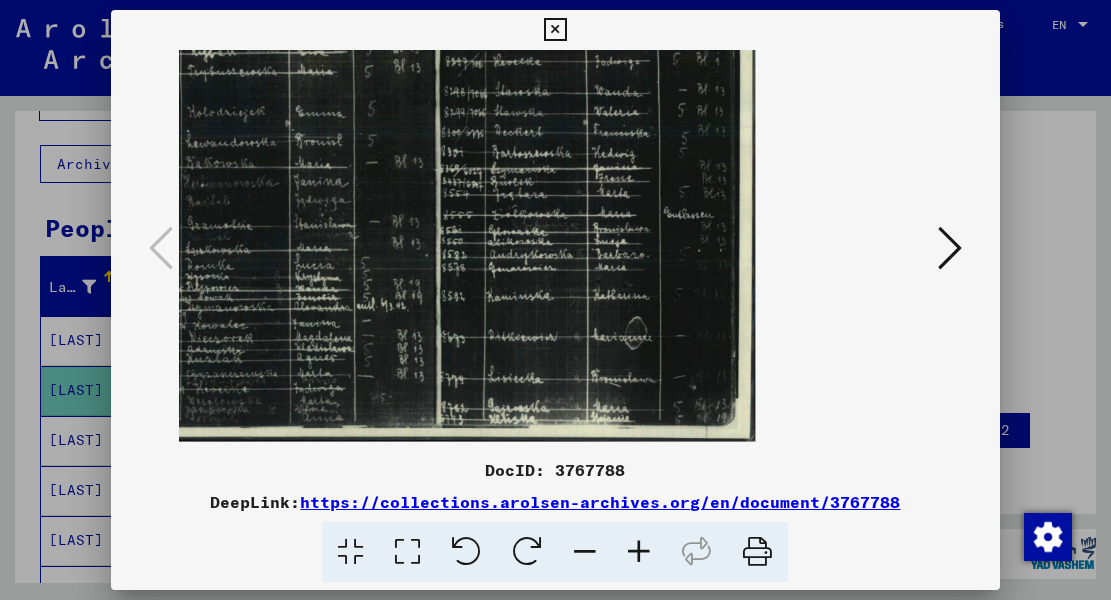 drag, startPoint x: 291, startPoint y: 347, endPoint x: 350, endPoint y: 346, distance: 59.008472 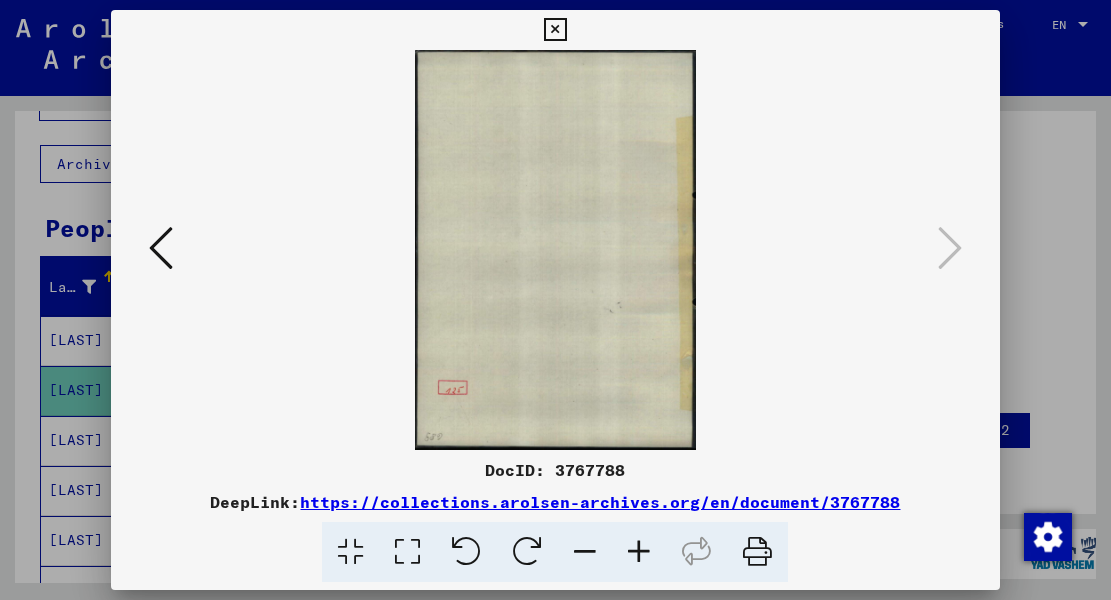 click at bounding box center [161, 248] 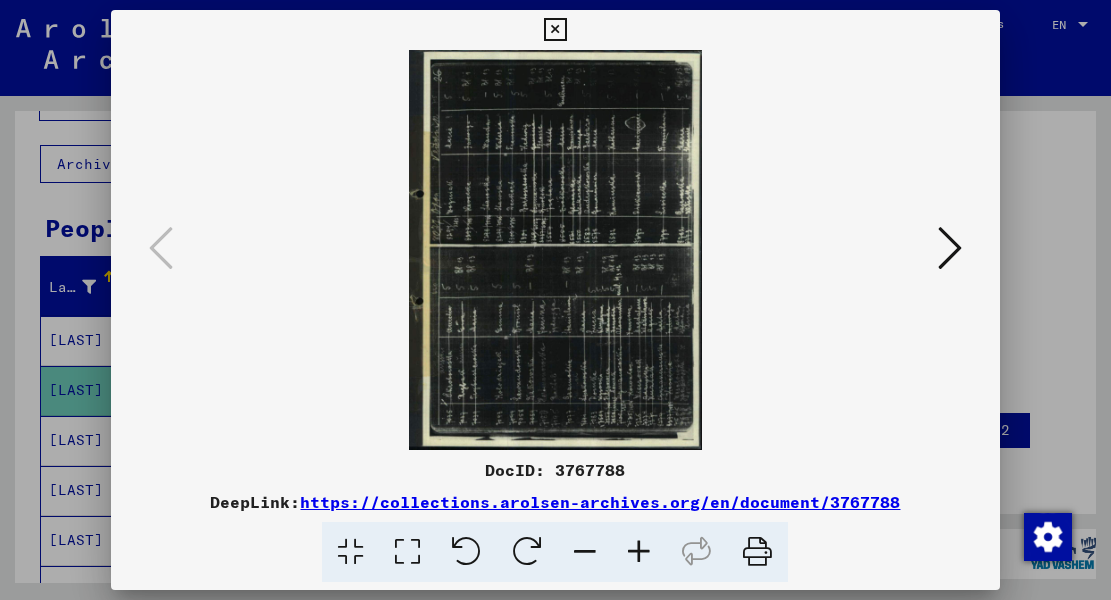 click at bounding box center (527, 552) 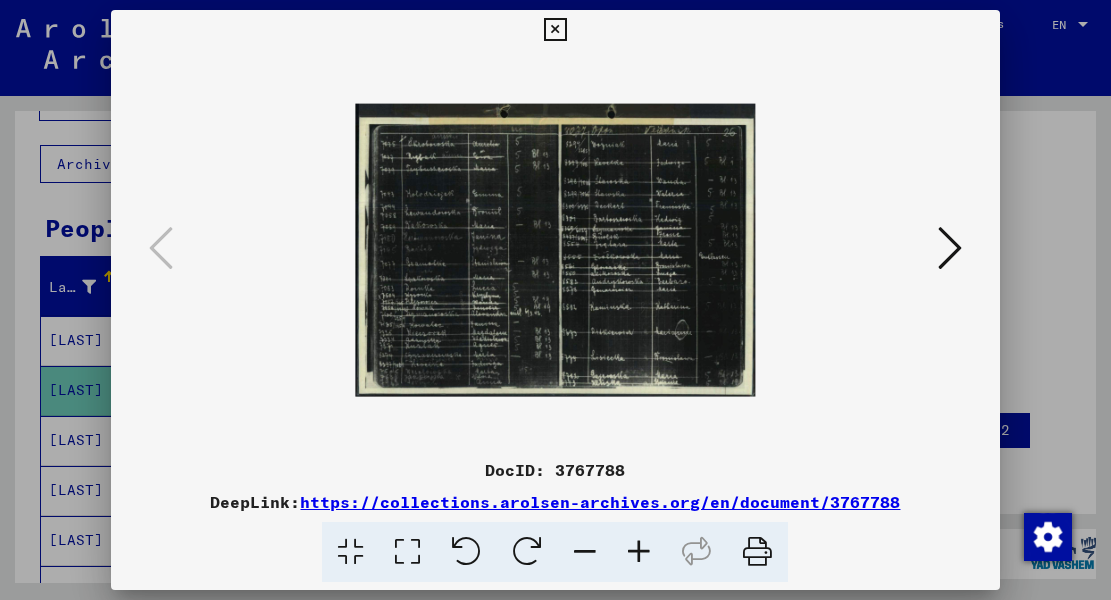 click on "DocID: 3767788" at bounding box center (555, 470) 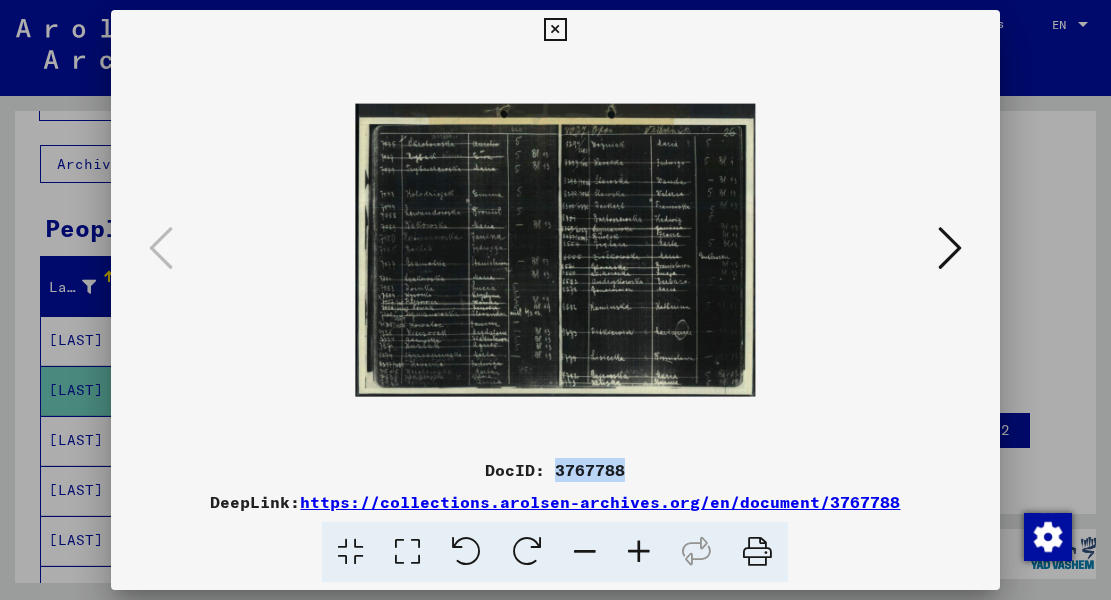 drag, startPoint x: 637, startPoint y: 470, endPoint x: 554, endPoint y: 473, distance: 83.0542 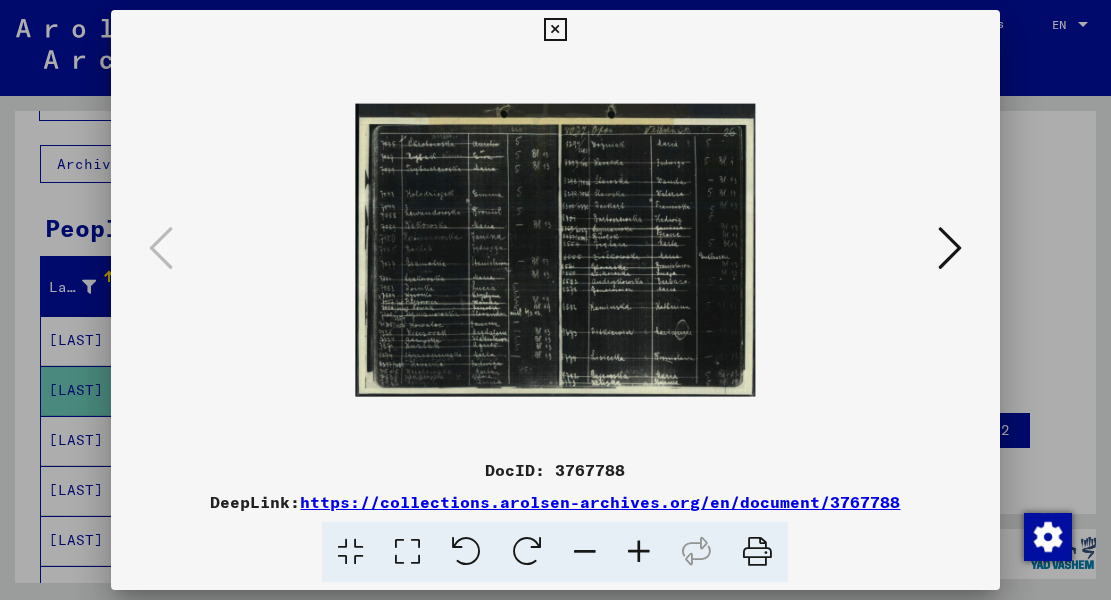 click at bounding box center (757, 552) 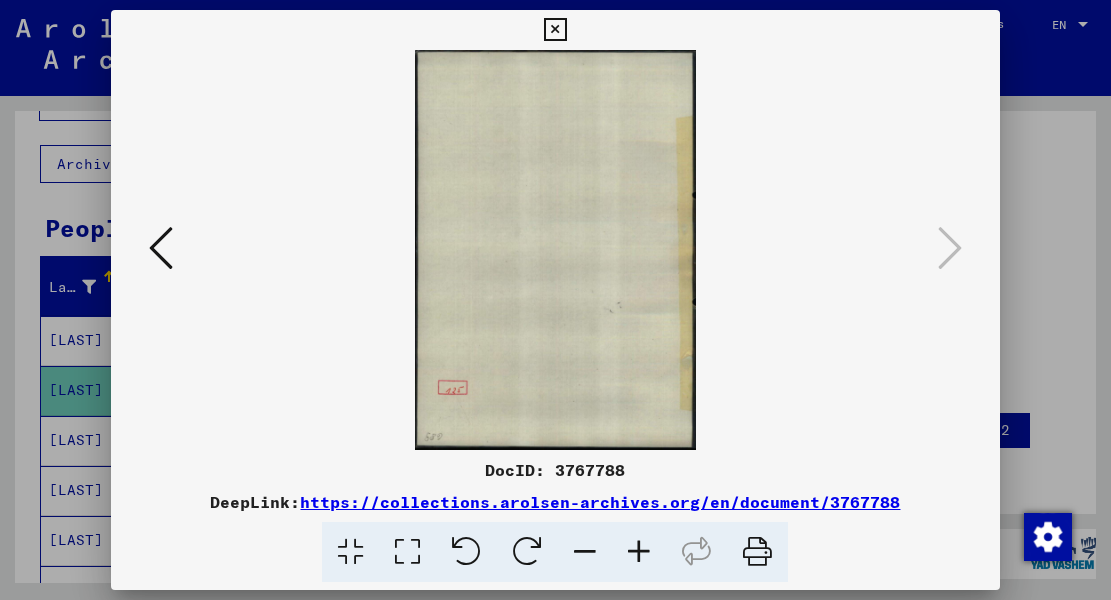 click at bounding box center (555, 300) 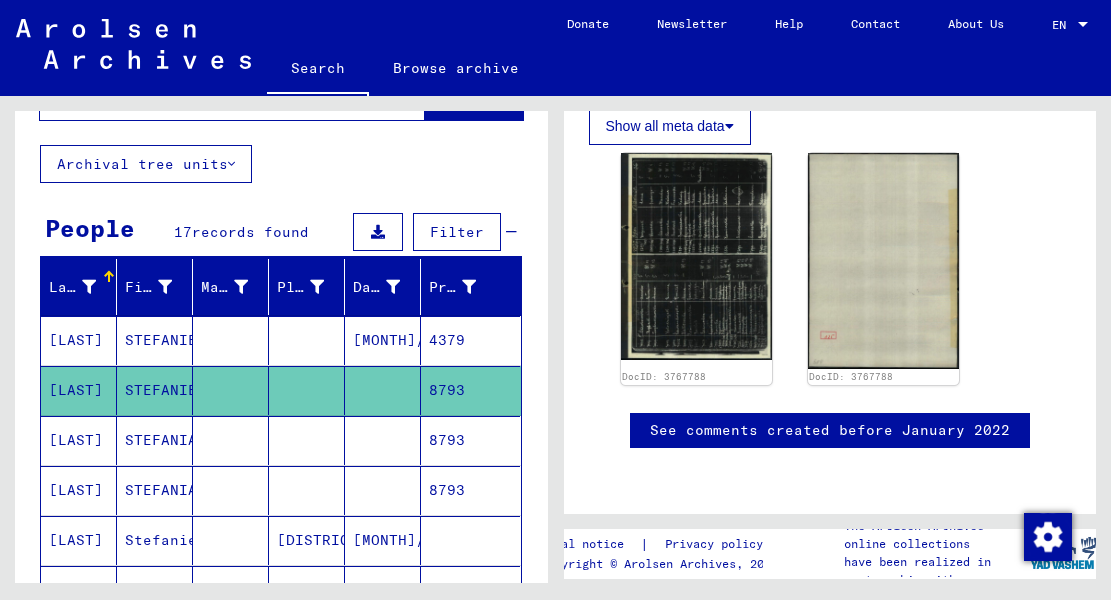 click at bounding box center (231, 490) 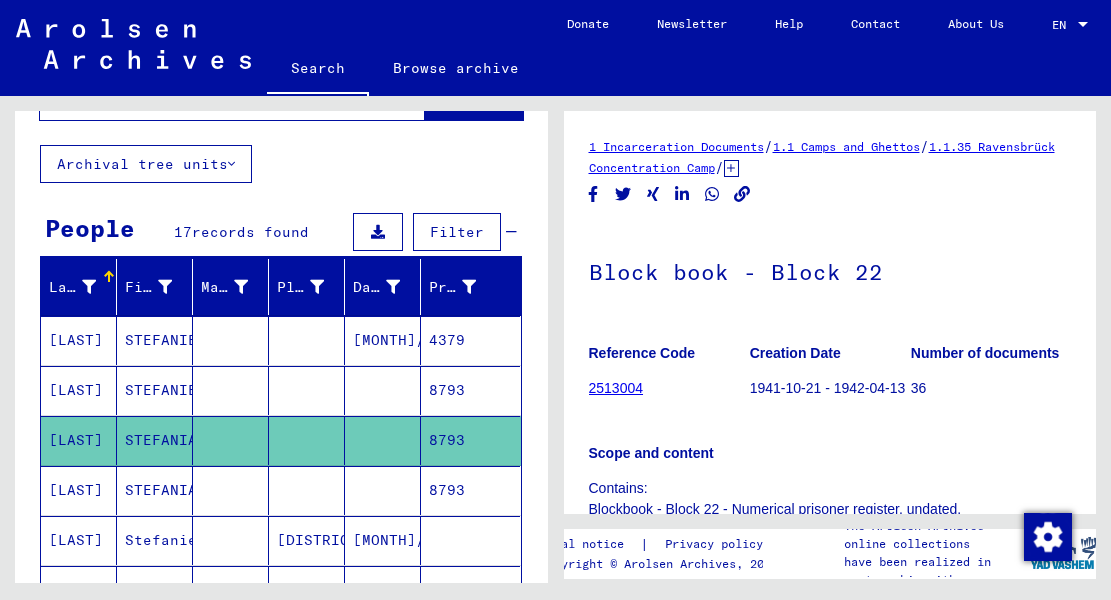 scroll, scrollTop: 0, scrollLeft: 0, axis: both 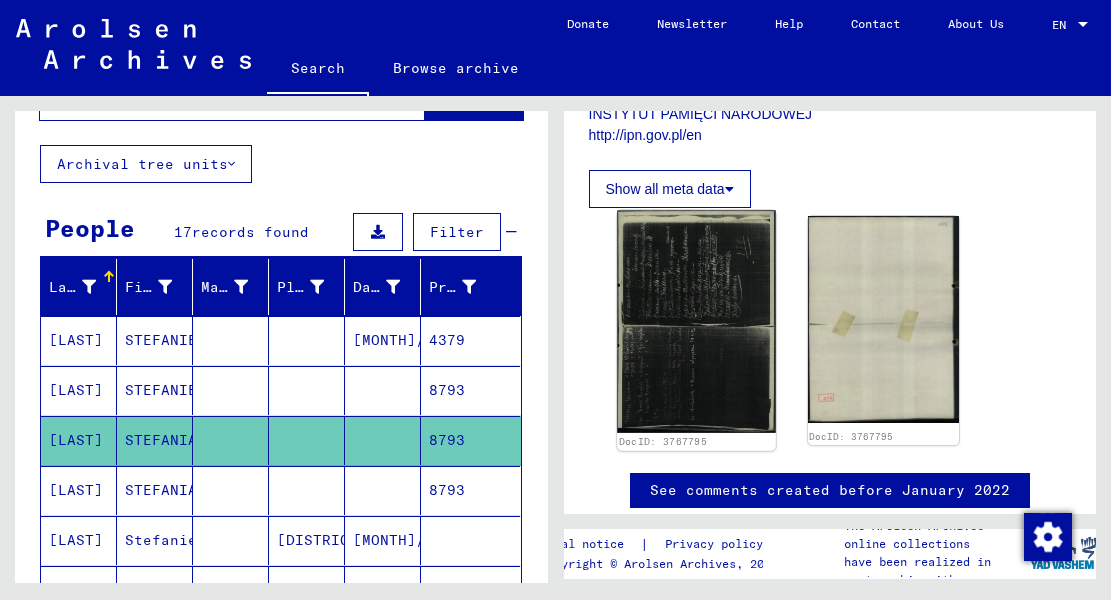 click 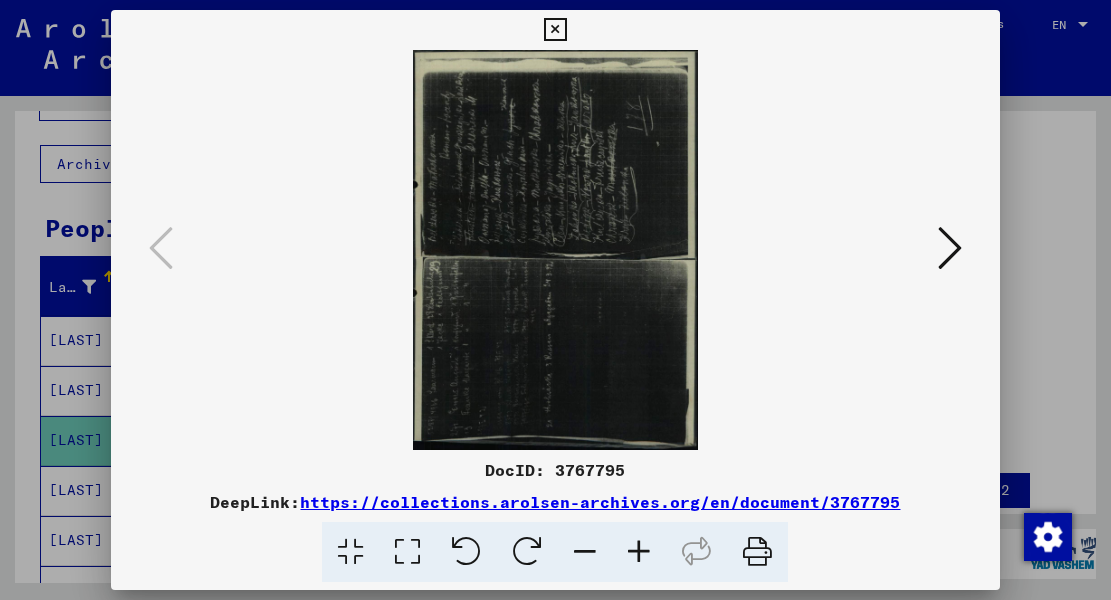 click at bounding box center (527, 552) 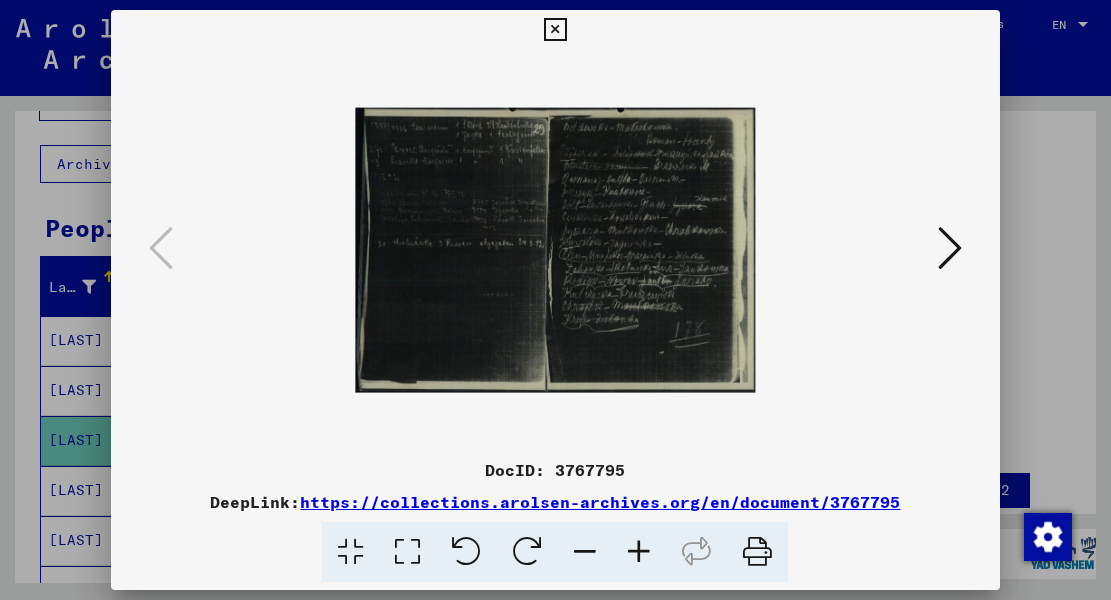 click at bounding box center [639, 552] 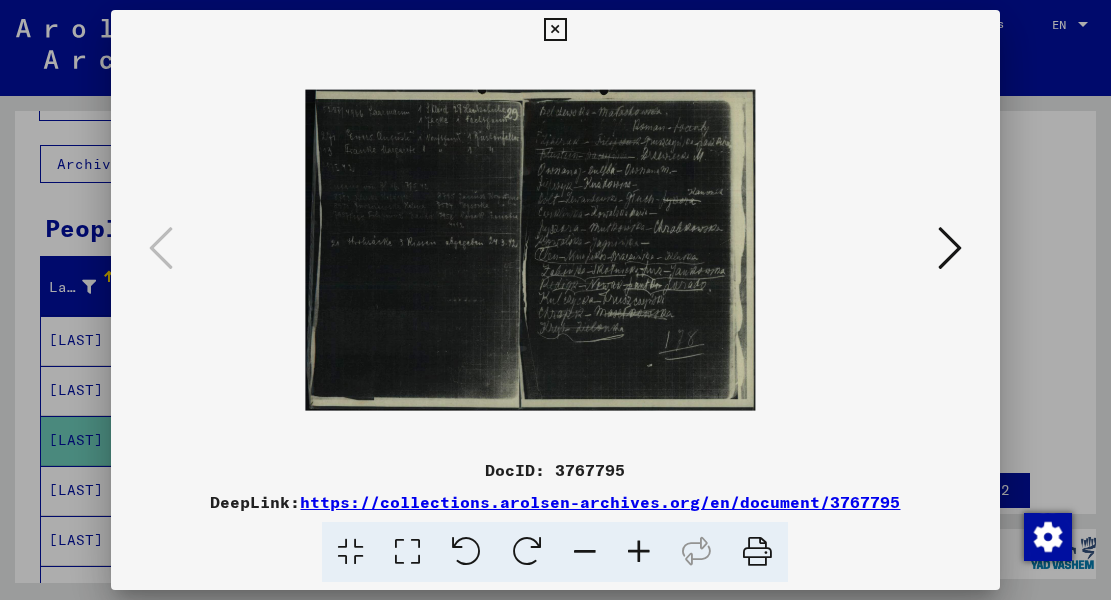 click at bounding box center (639, 552) 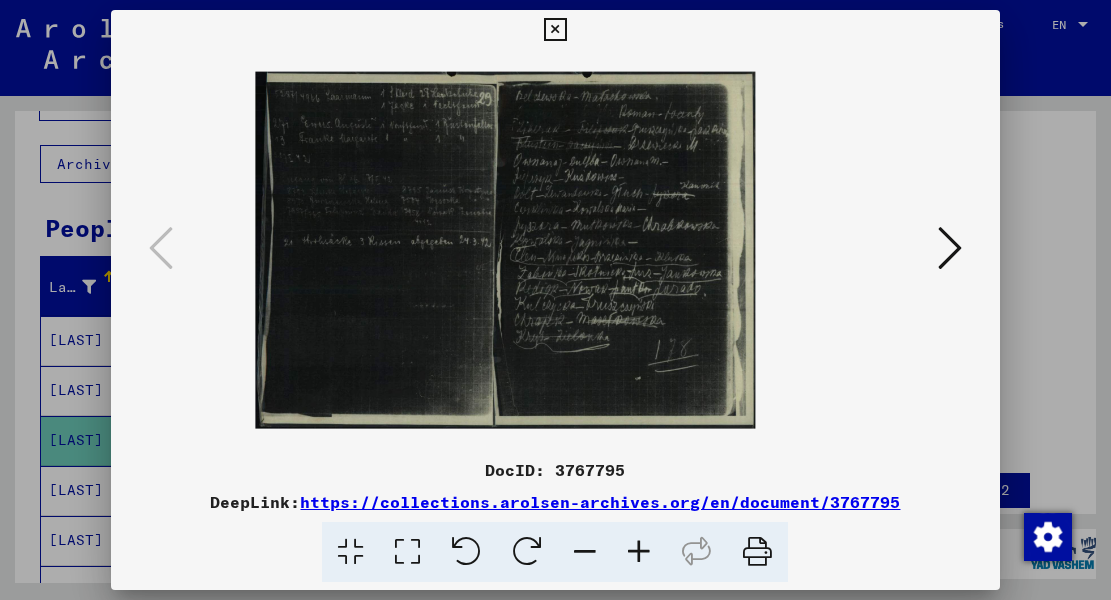 click at bounding box center (639, 552) 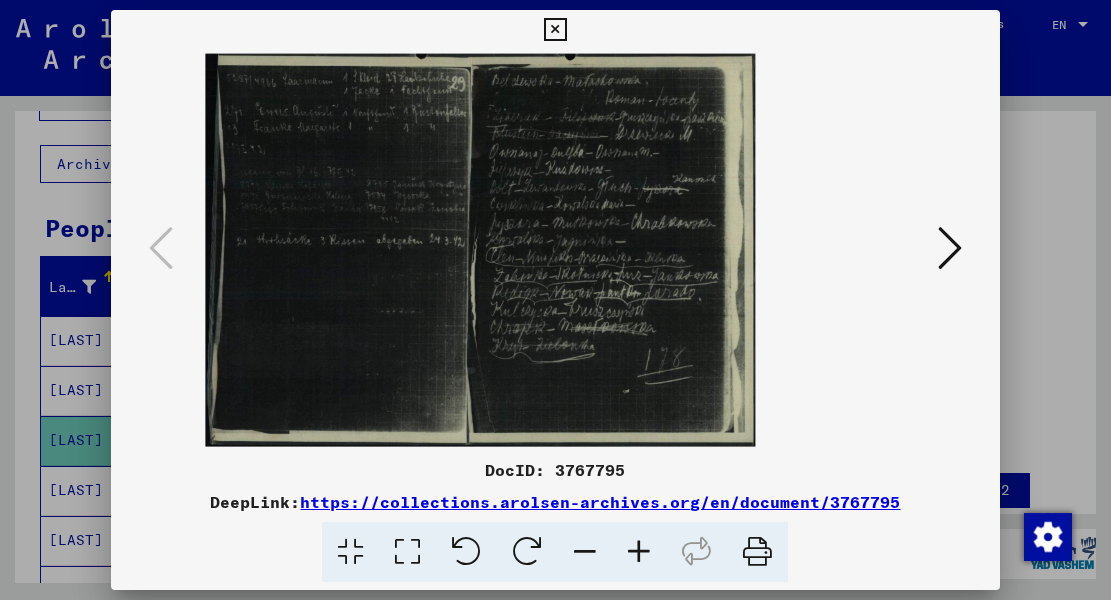 click at bounding box center [639, 552] 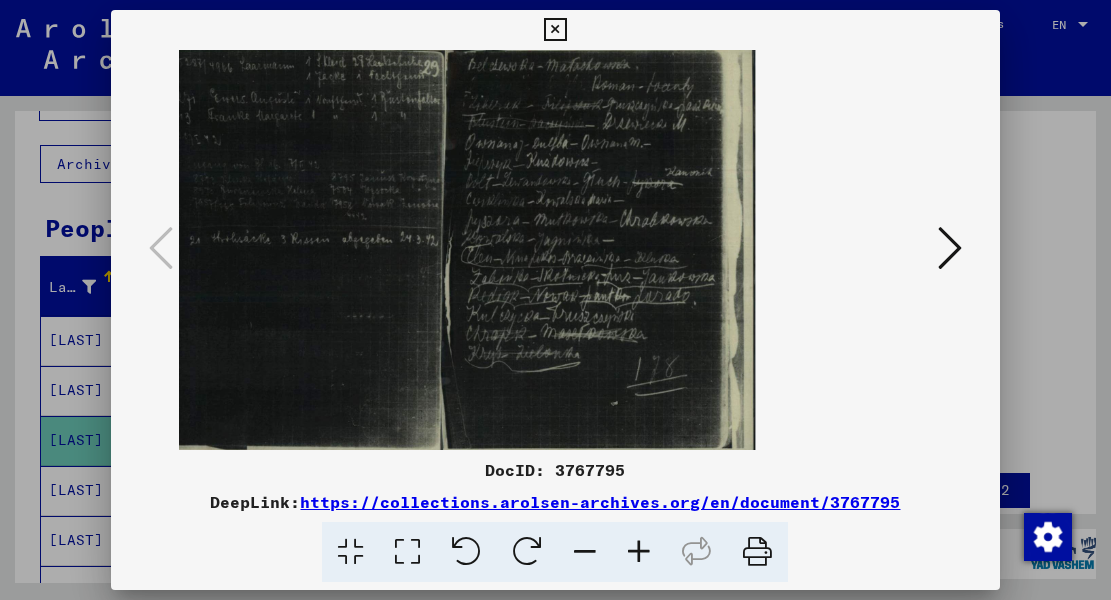 click at bounding box center [639, 552] 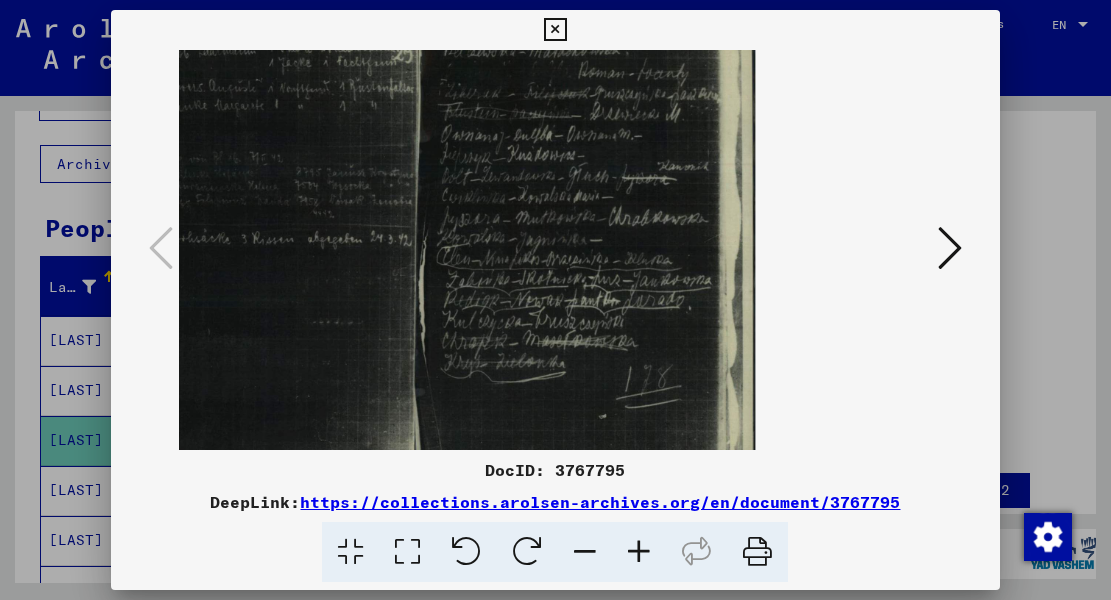 click at bounding box center (639, 552) 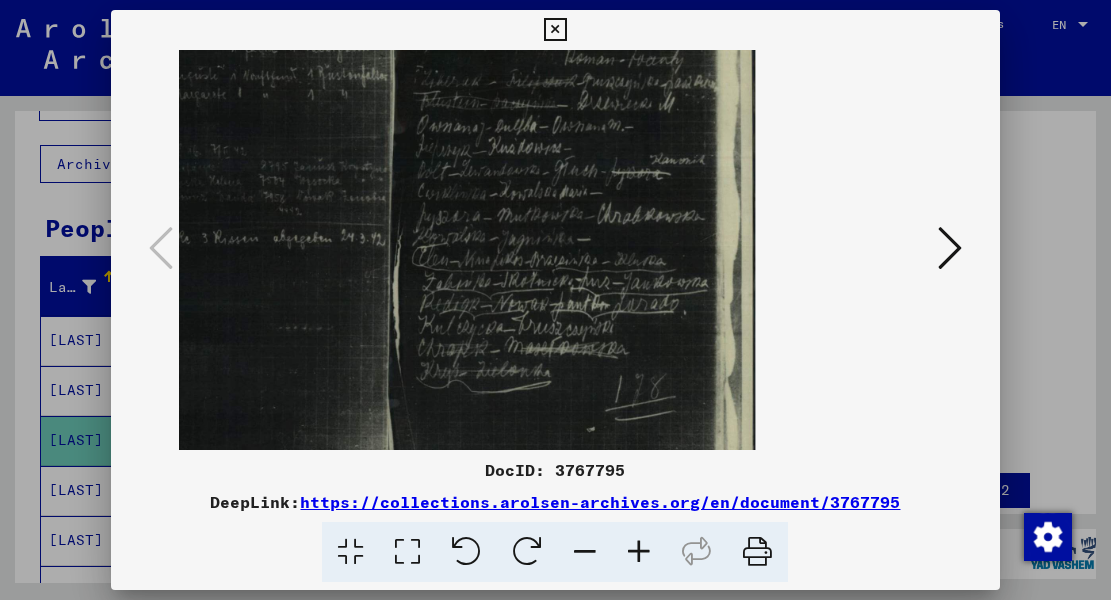 click at bounding box center [639, 552] 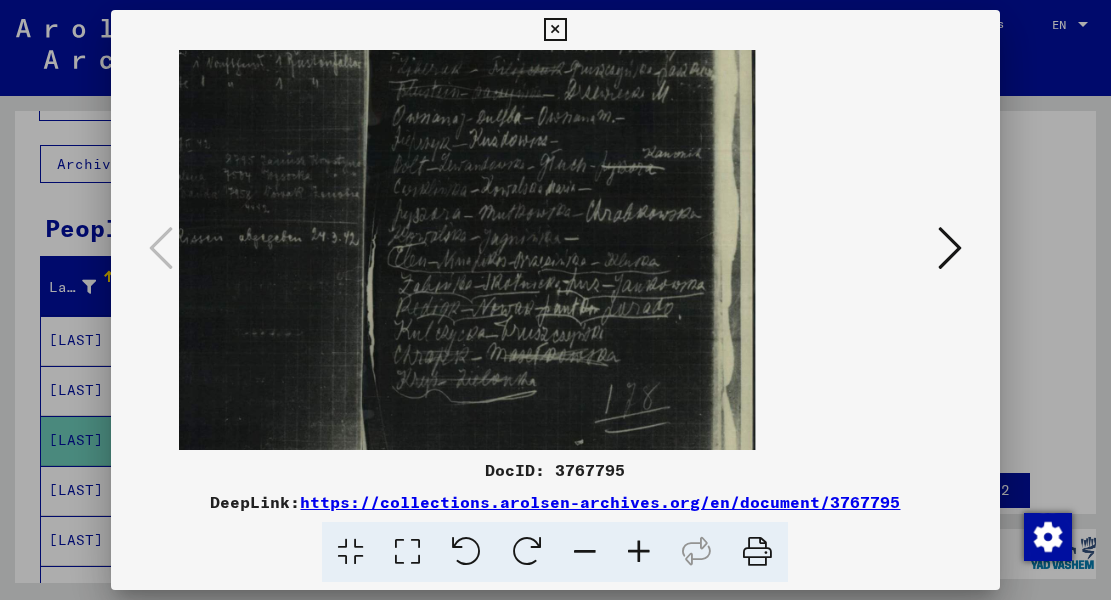 click at bounding box center [639, 552] 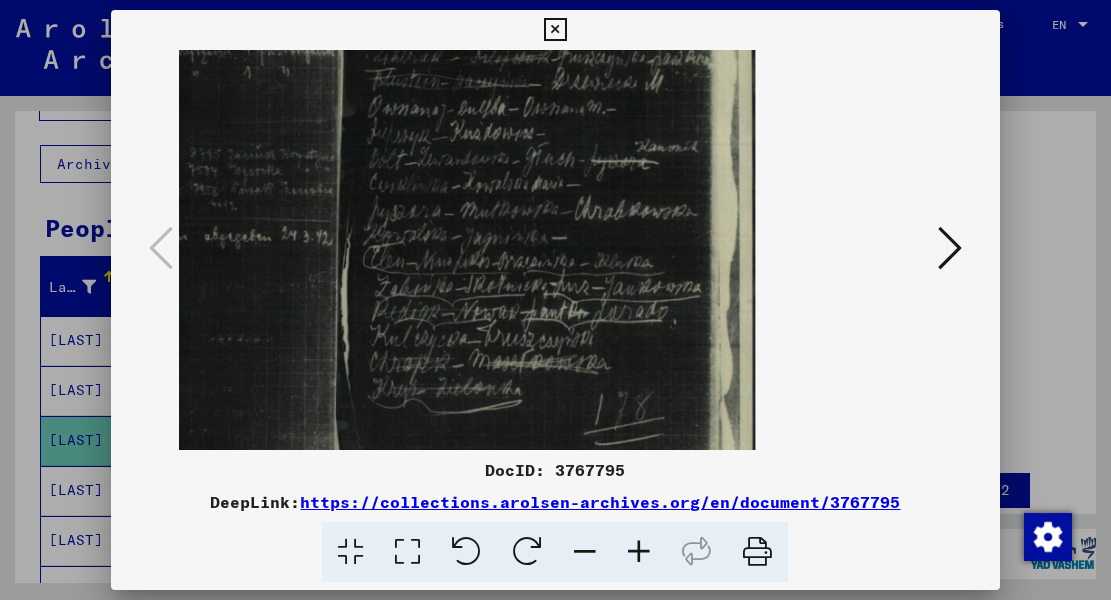 click at bounding box center [639, 552] 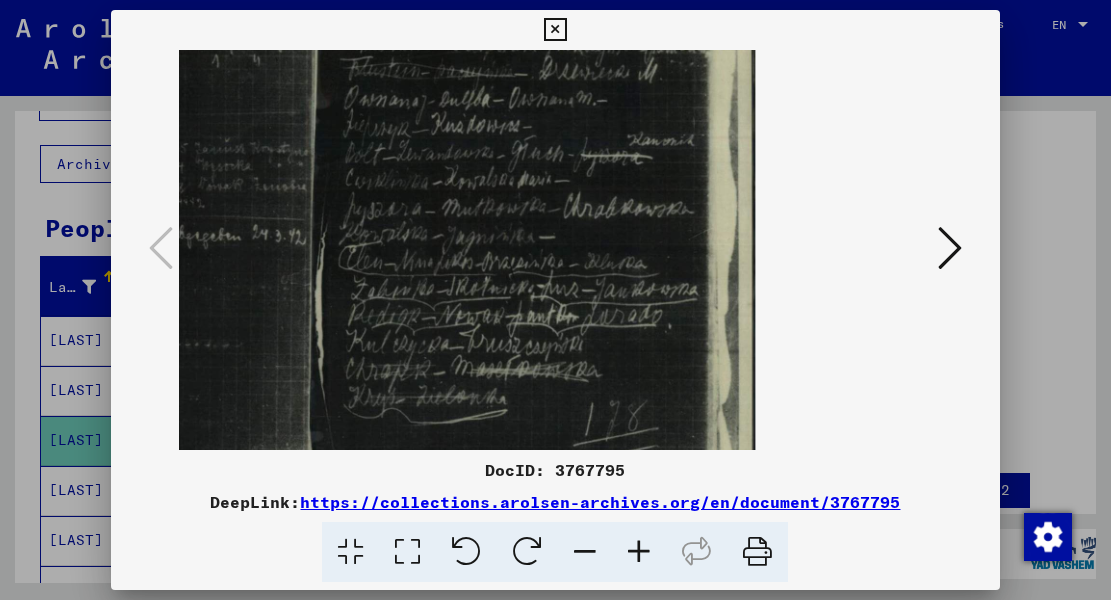 click at bounding box center (639, 552) 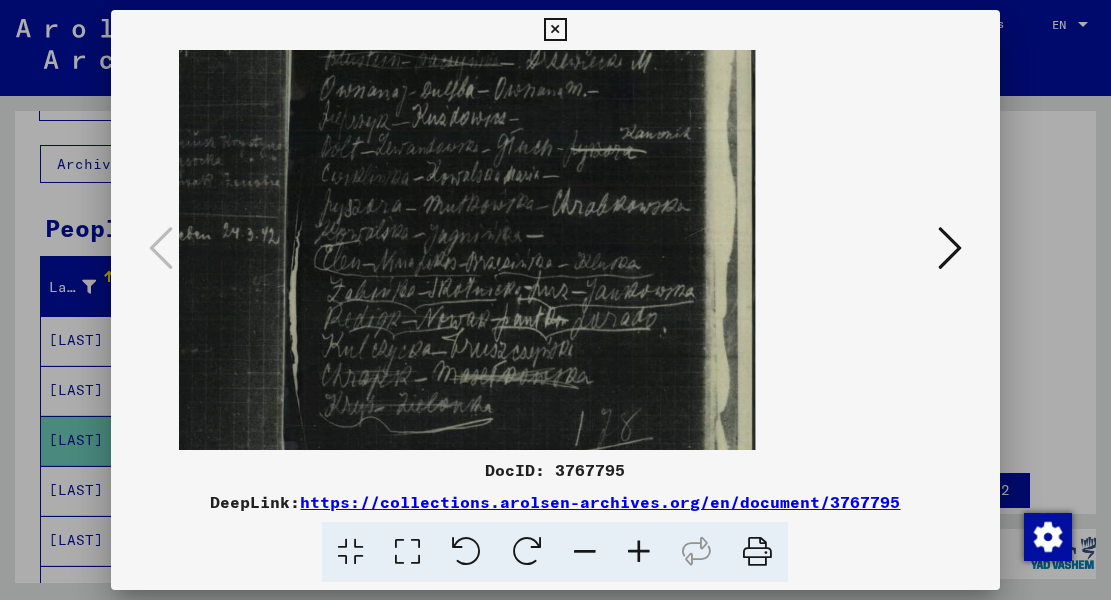 click at bounding box center (639, 552) 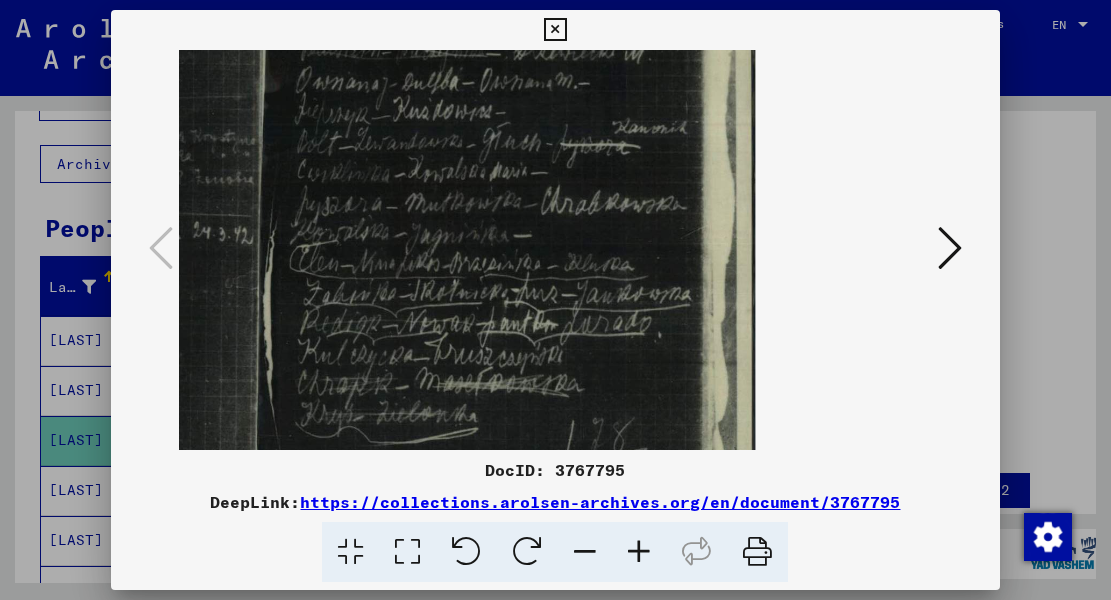 click at bounding box center [639, 552] 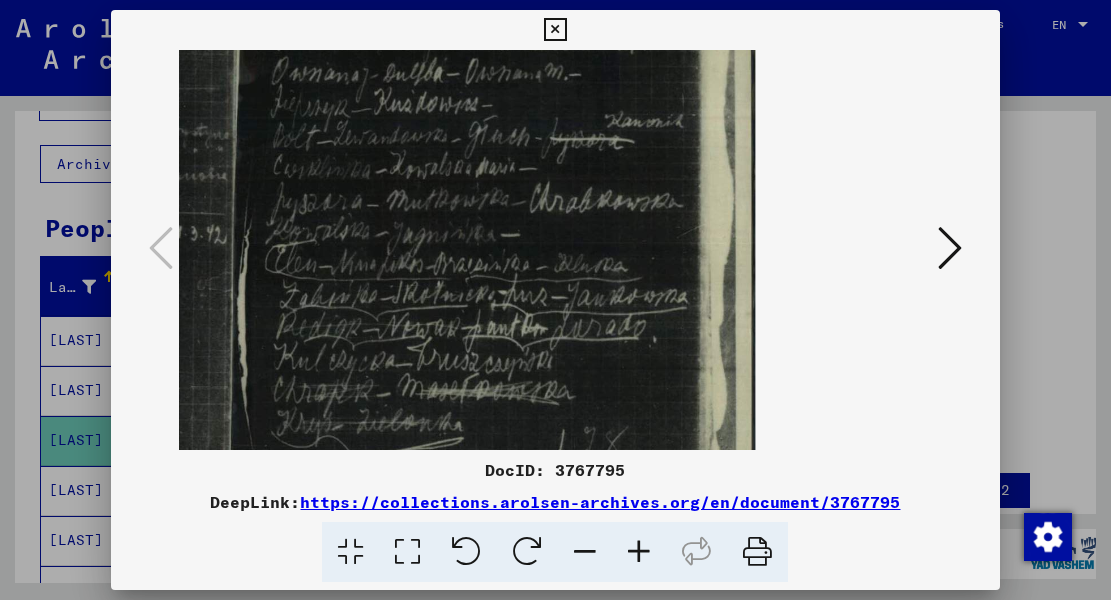 click at bounding box center [639, 552] 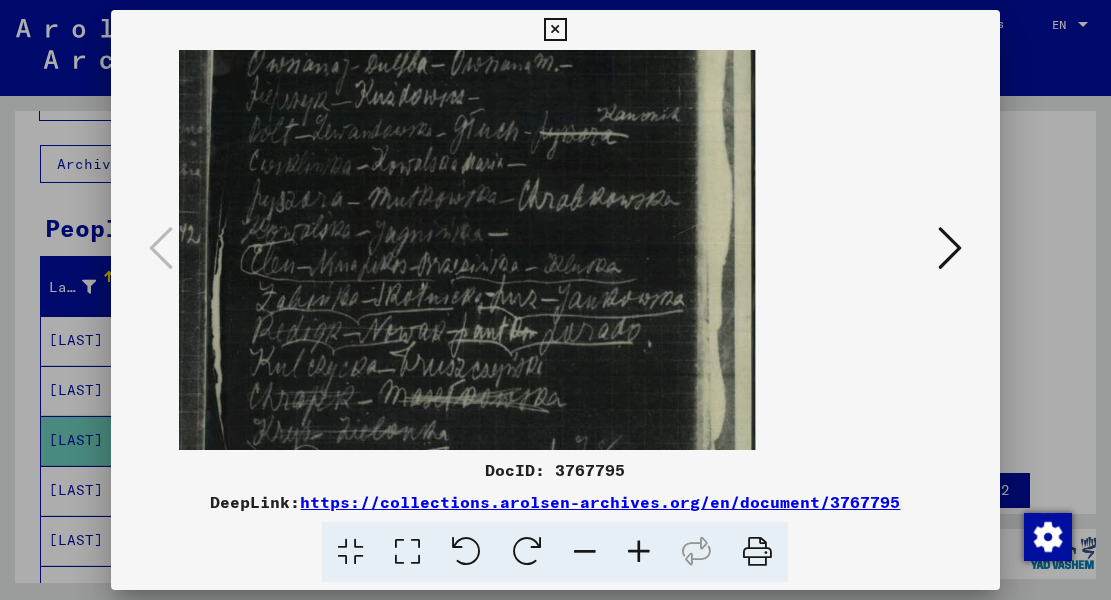 click at bounding box center (639, 552) 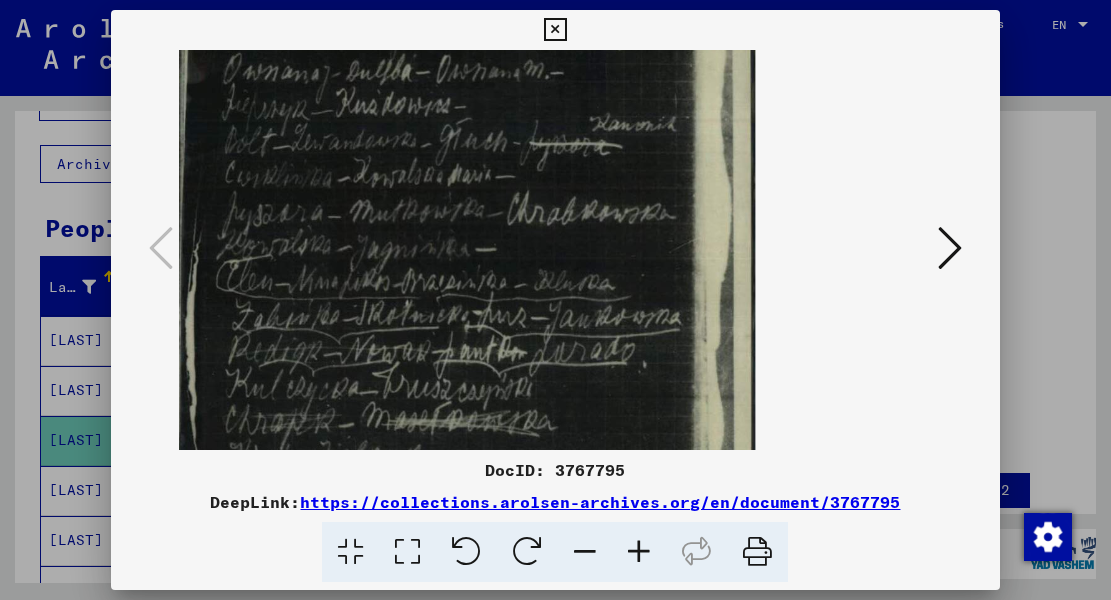 drag, startPoint x: 511, startPoint y: 273, endPoint x: 537, endPoint y: 370, distance: 100.4241 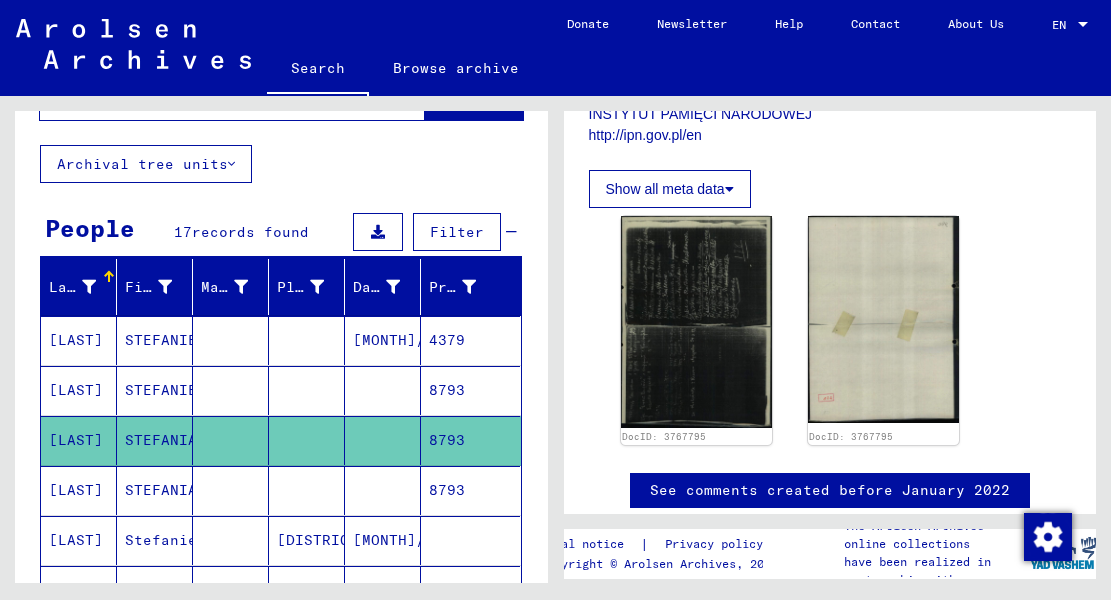 click at bounding box center (307, 540) 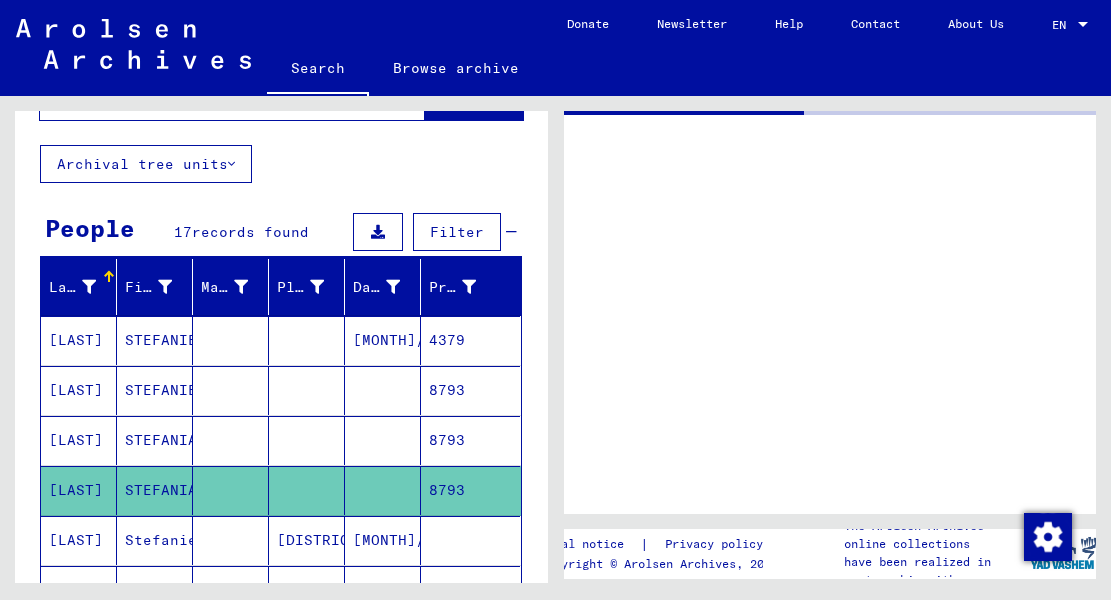 scroll, scrollTop: 0, scrollLeft: 0, axis: both 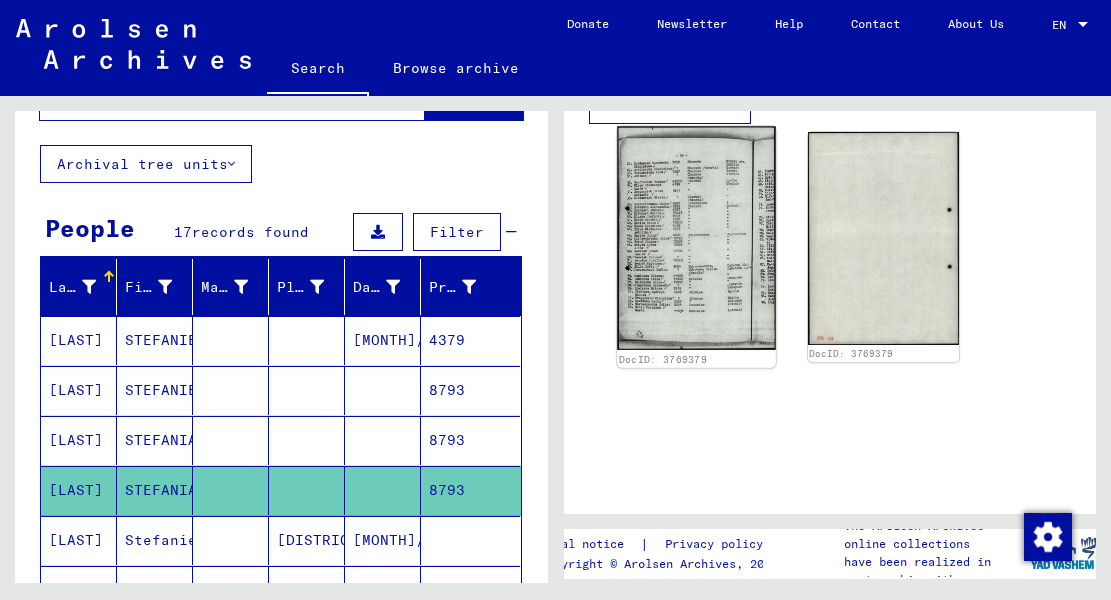 click 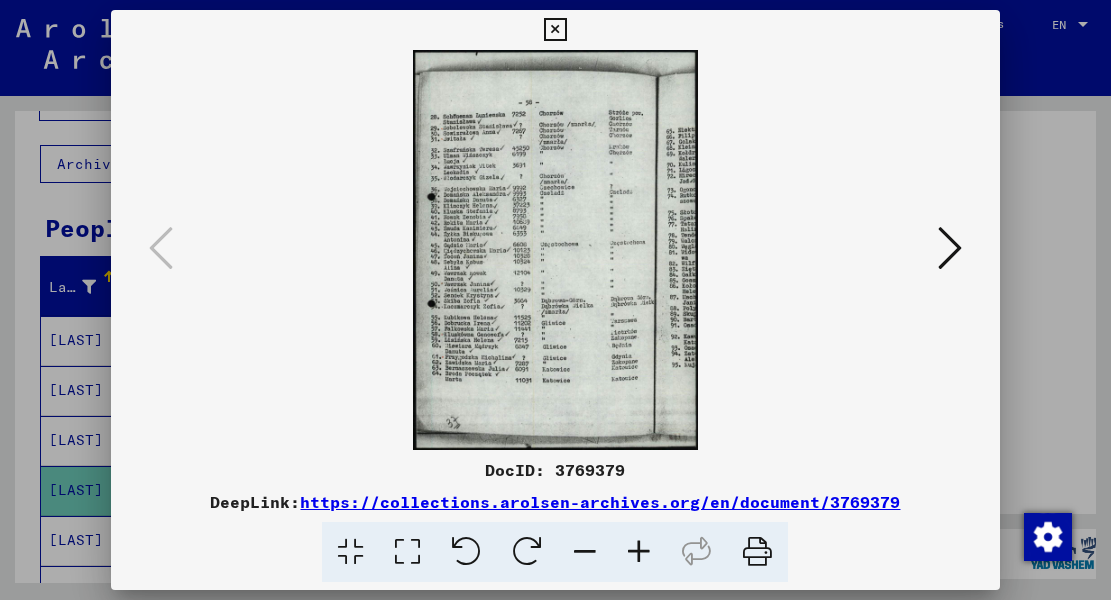 click at bounding box center [639, 552] 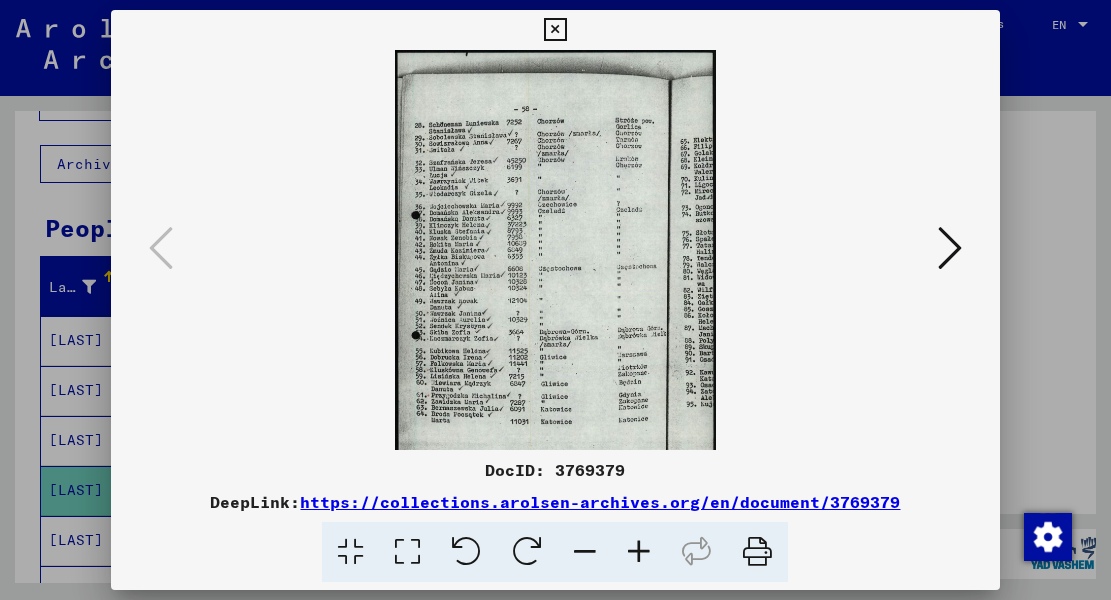 click at bounding box center [639, 552] 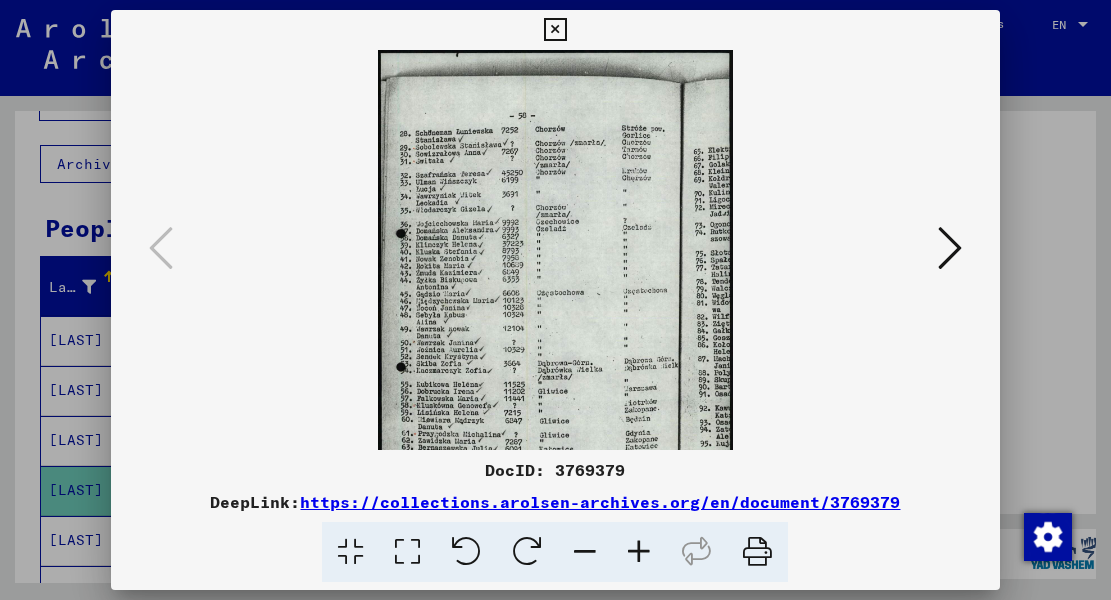 click at bounding box center [639, 552] 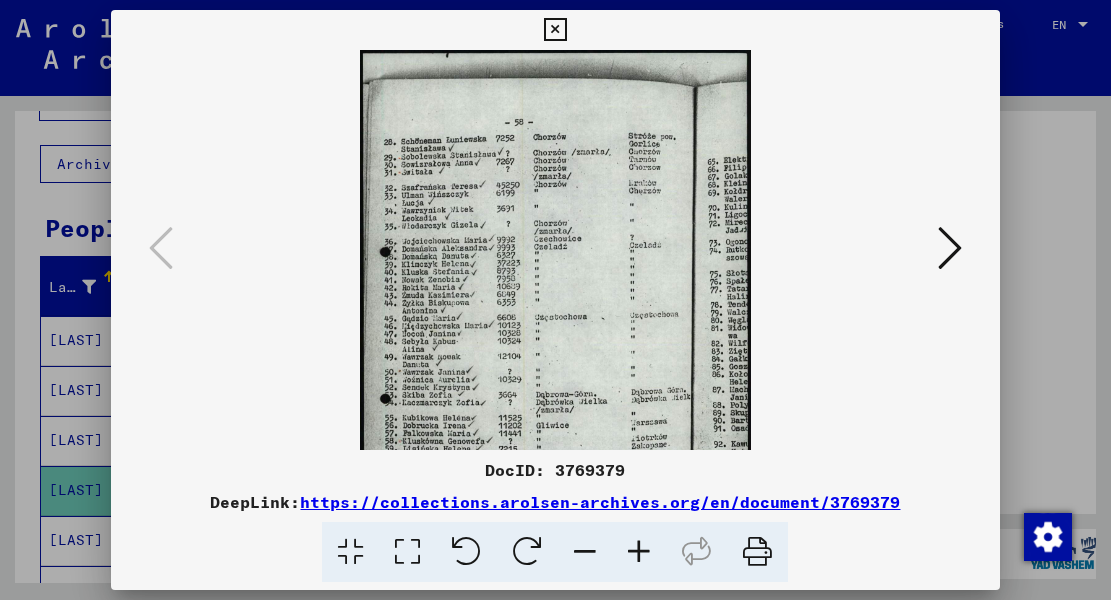 click at bounding box center (639, 552) 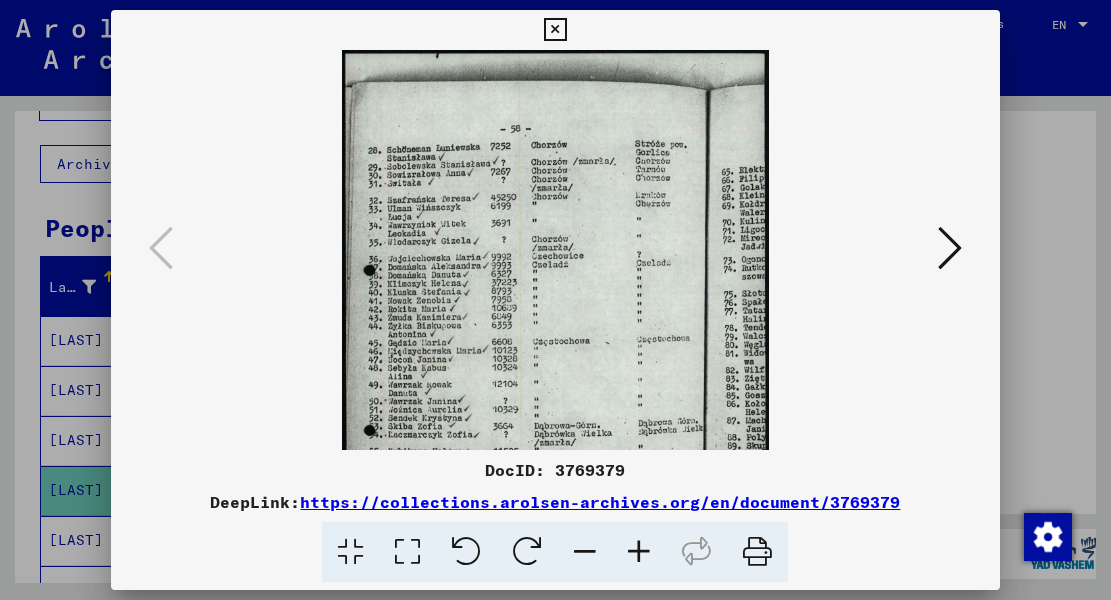 click at bounding box center (639, 552) 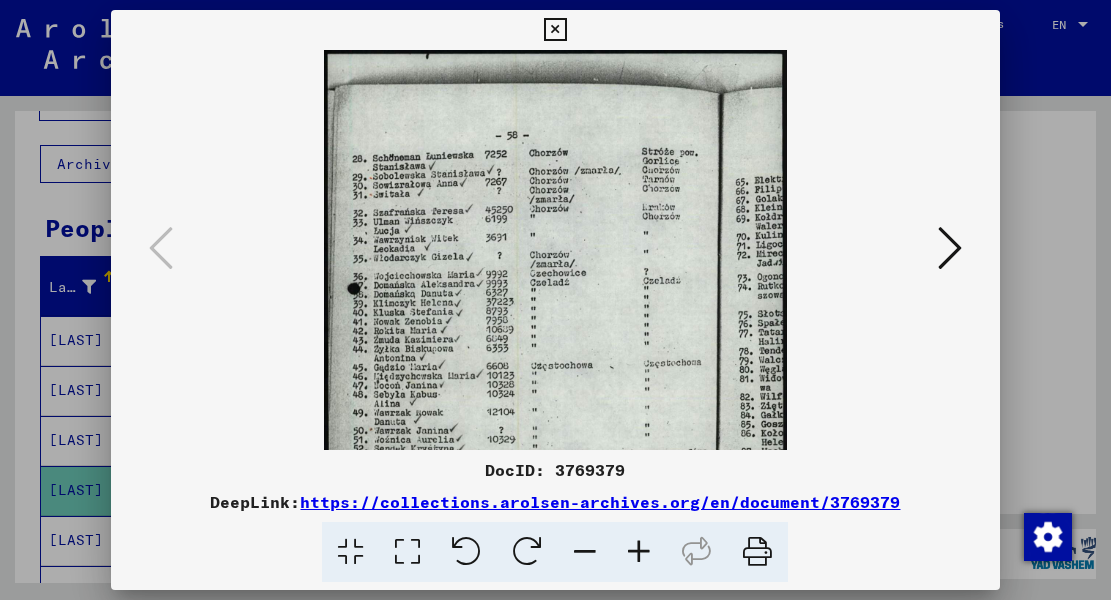 click at bounding box center (639, 552) 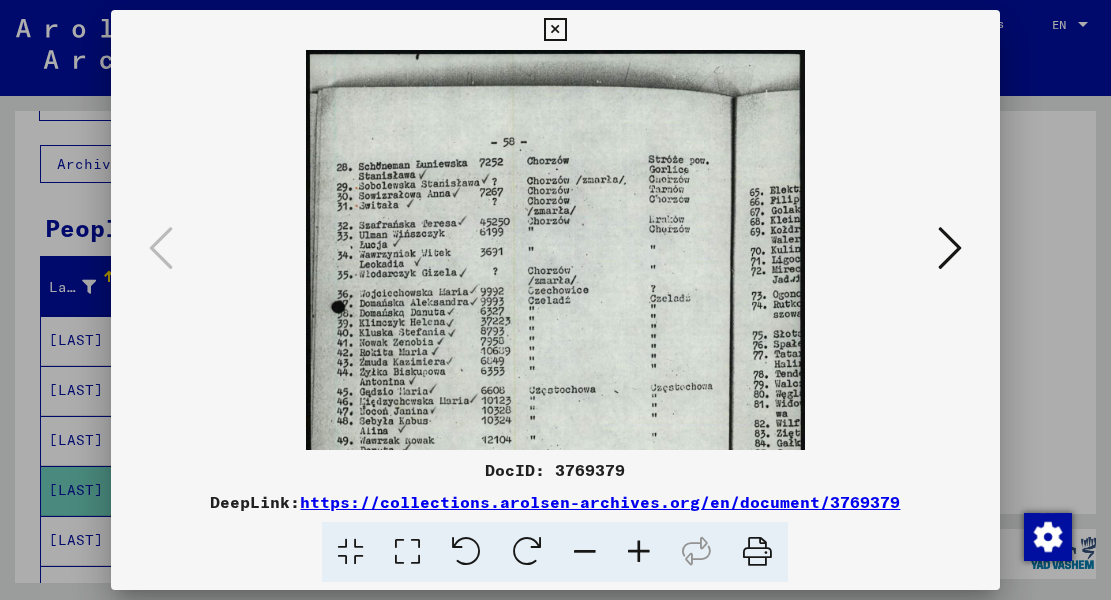 click at bounding box center [639, 552] 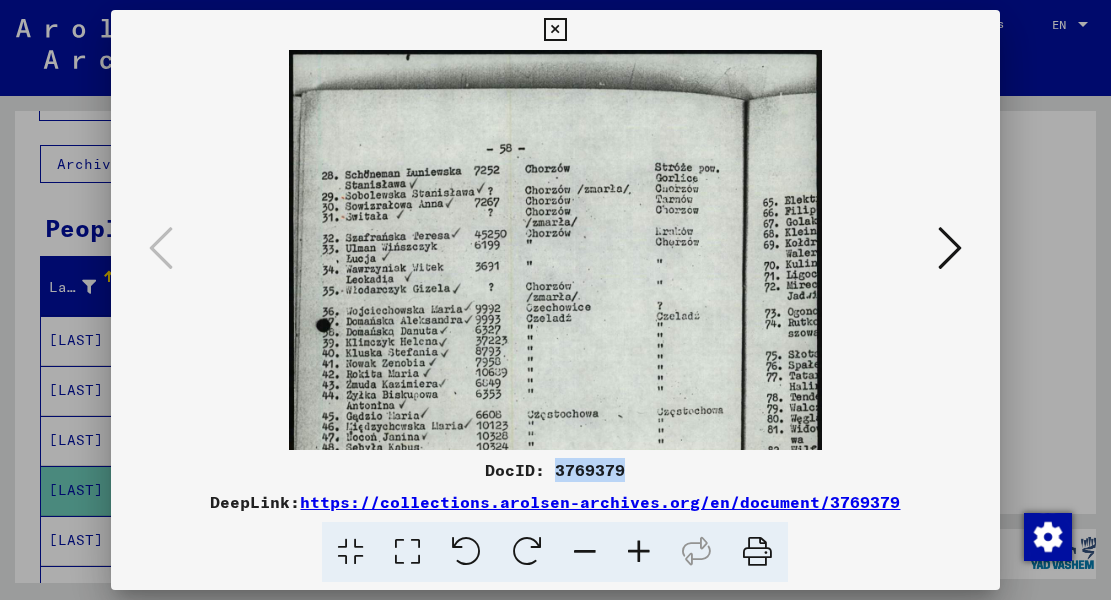 drag, startPoint x: 629, startPoint y: 467, endPoint x: 559, endPoint y: 476, distance: 70.5762 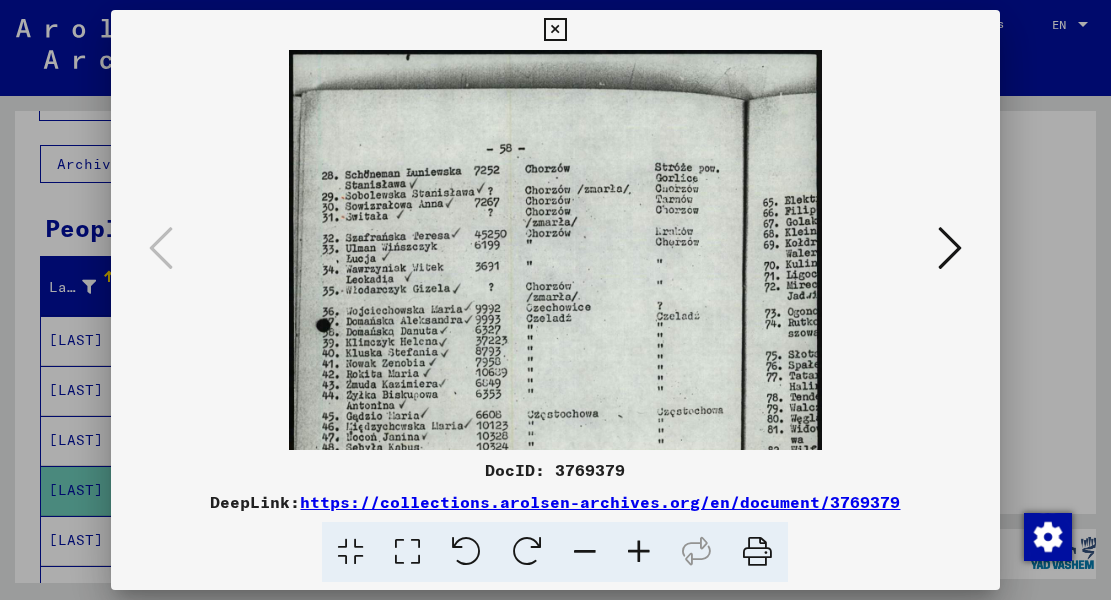 click at bounding box center (757, 552) 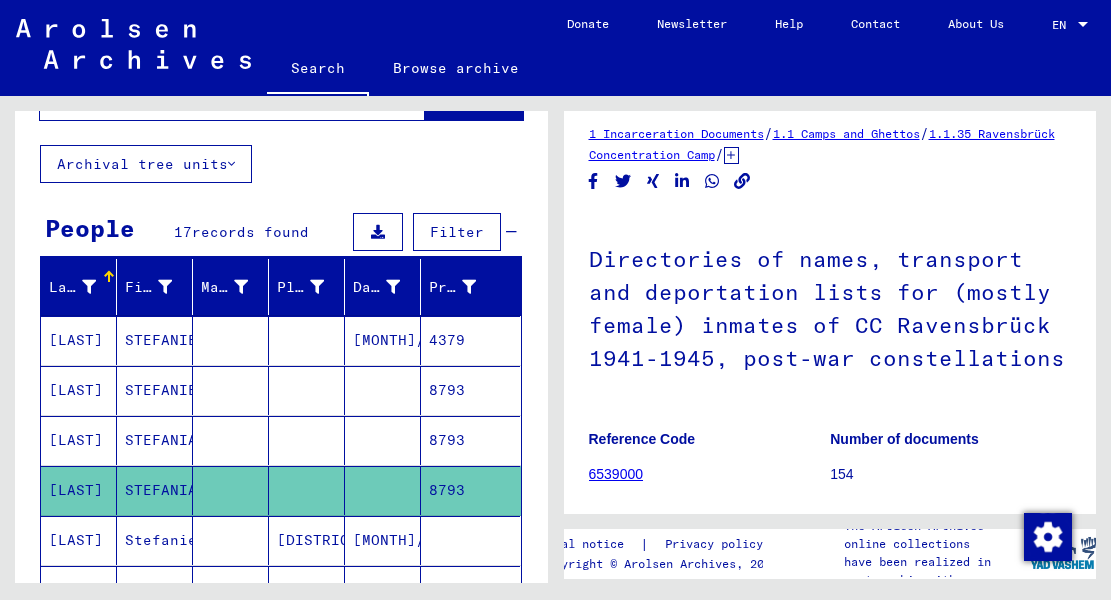 scroll, scrollTop: 0, scrollLeft: 0, axis: both 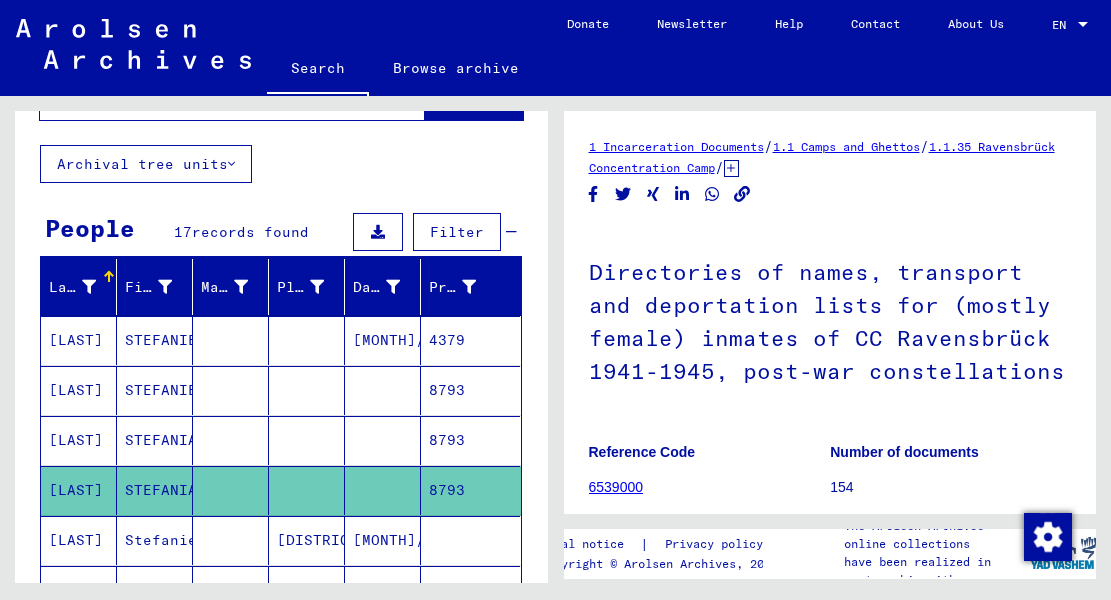 click on "[MONTH]/[DAY]/[YEAR]" at bounding box center (383, 590) 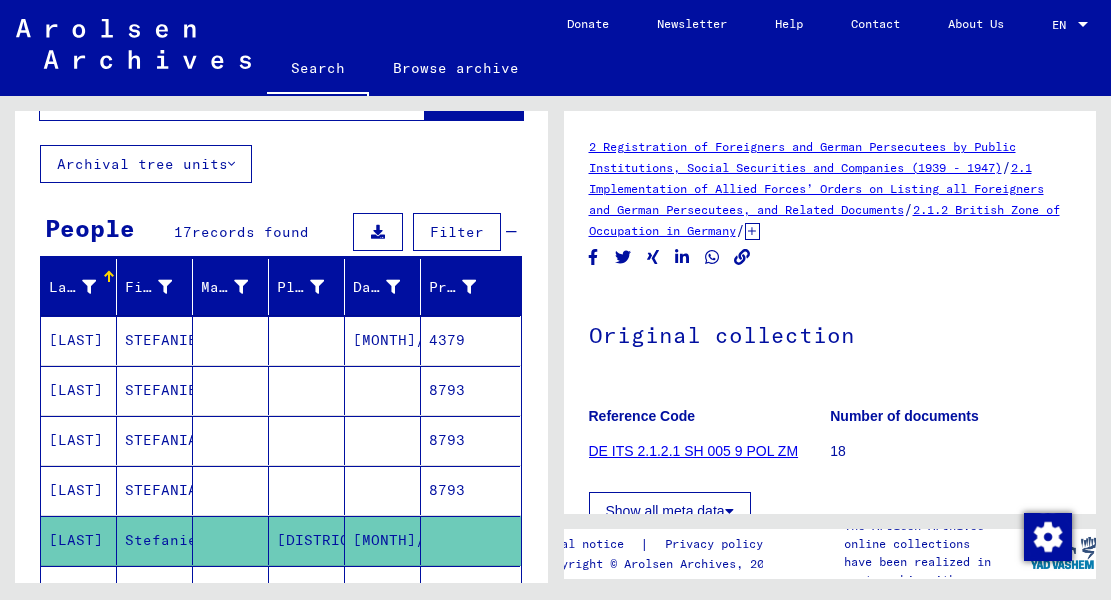 scroll, scrollTop: 0, scrollLeft: 0, axis: both 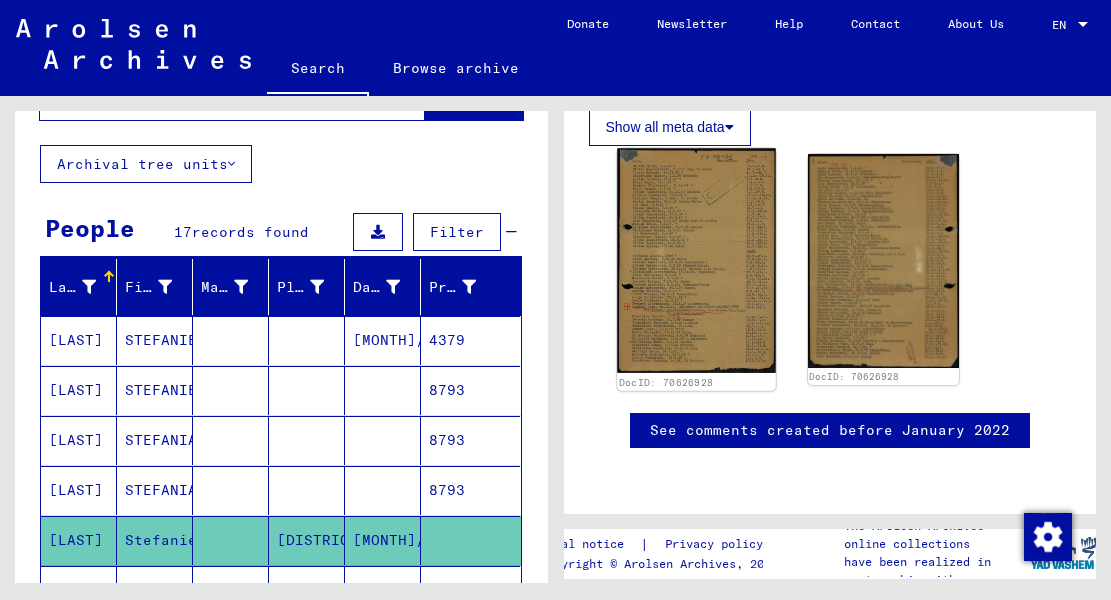click 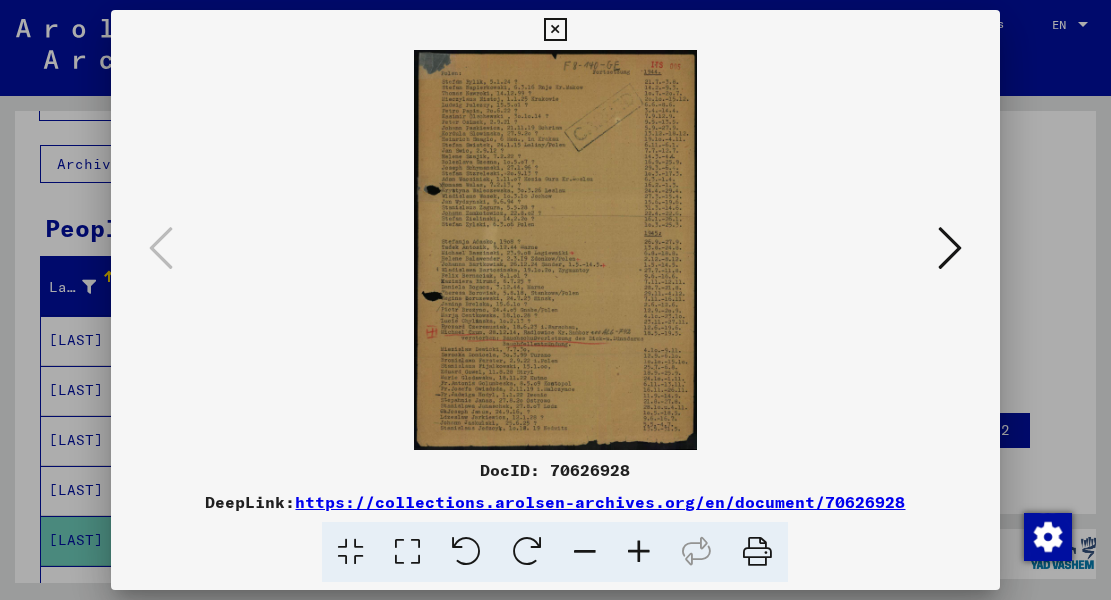 click at bounding box center [639, 552] 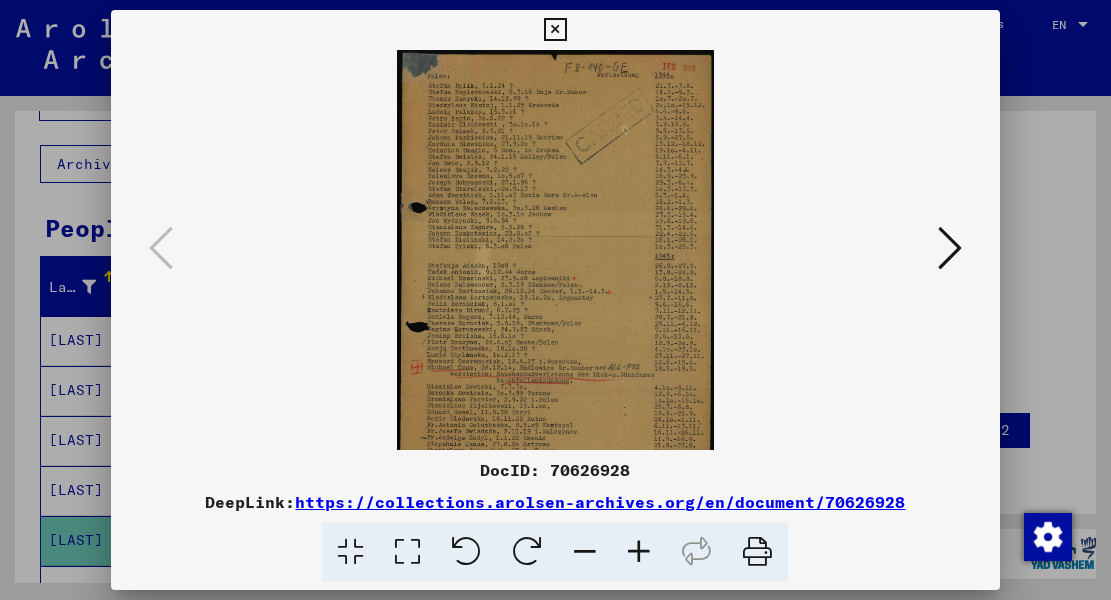 click at bounding box center (639, 552) 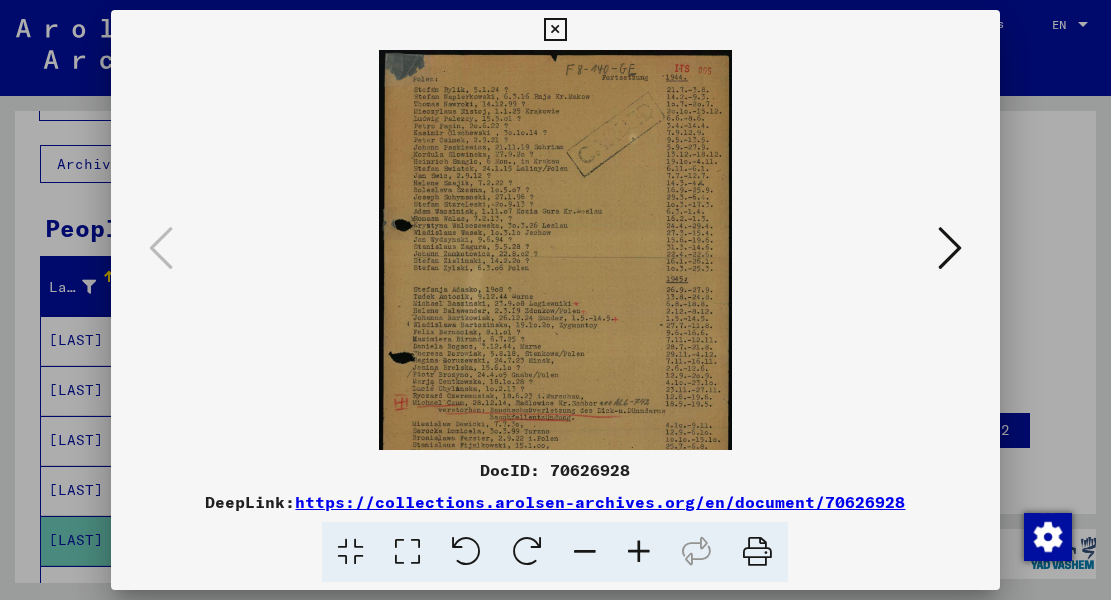 click at bounding box center [639, 552] 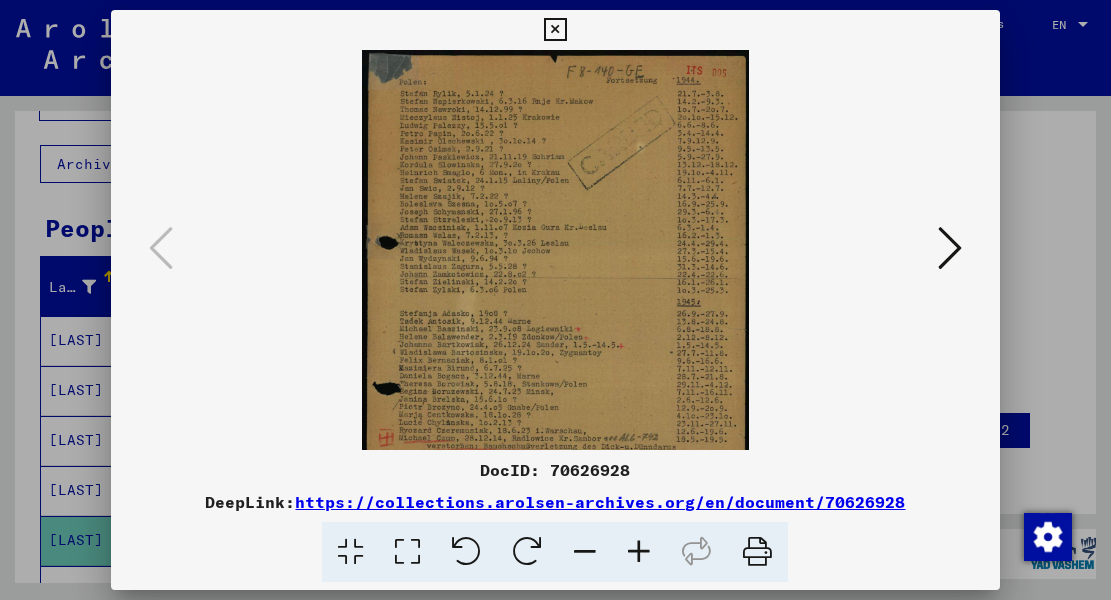 click at bounding box center (639, 552) 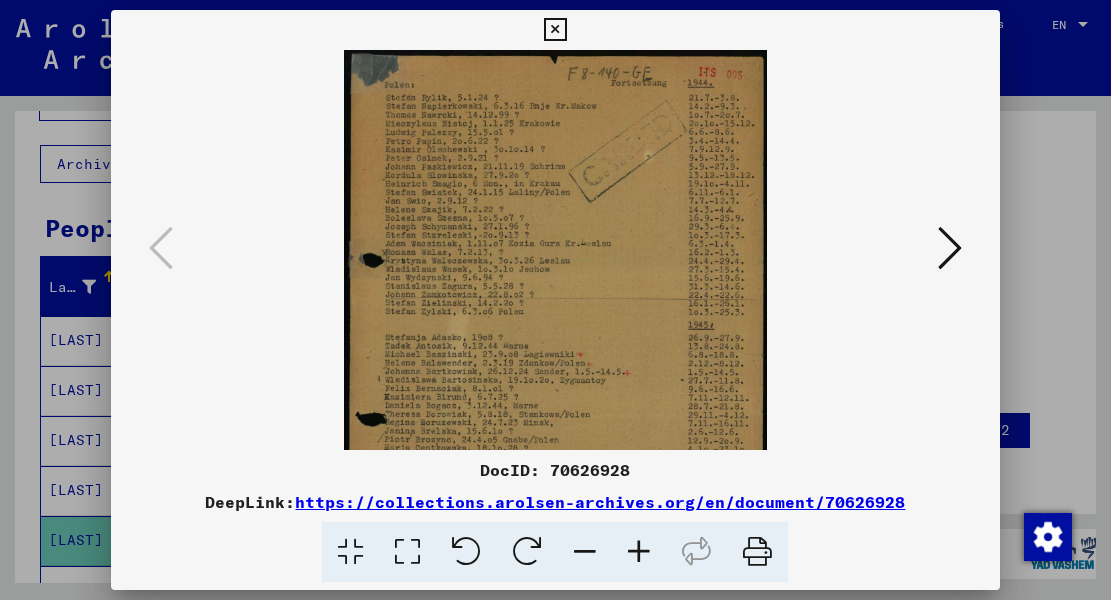 click at bounding box center (639, 552) 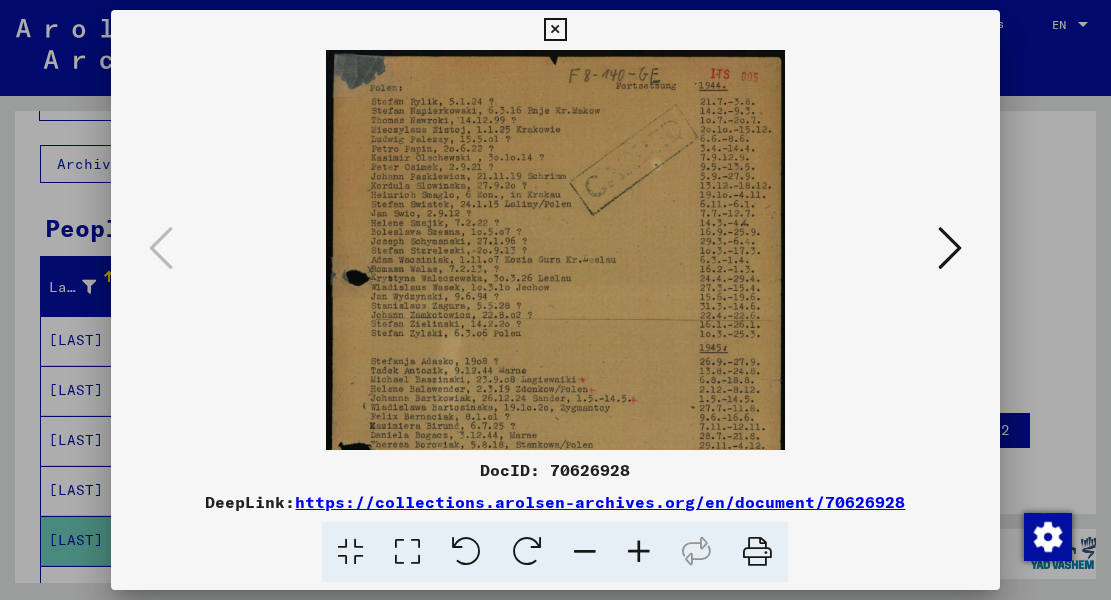 click at bounding box center (639, 552) 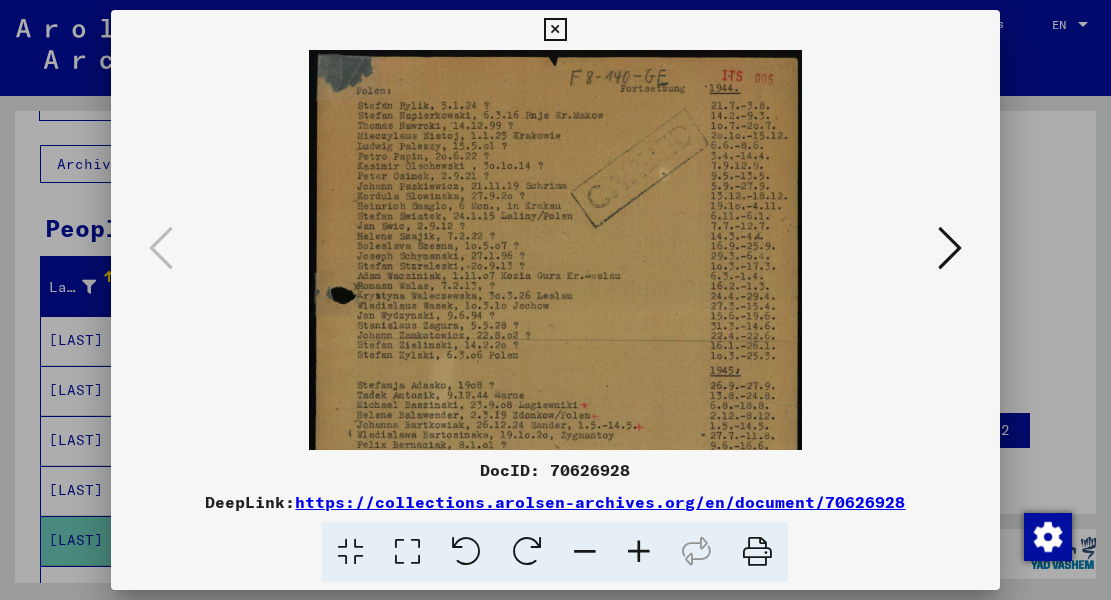 click at bounding box center [639, 552] 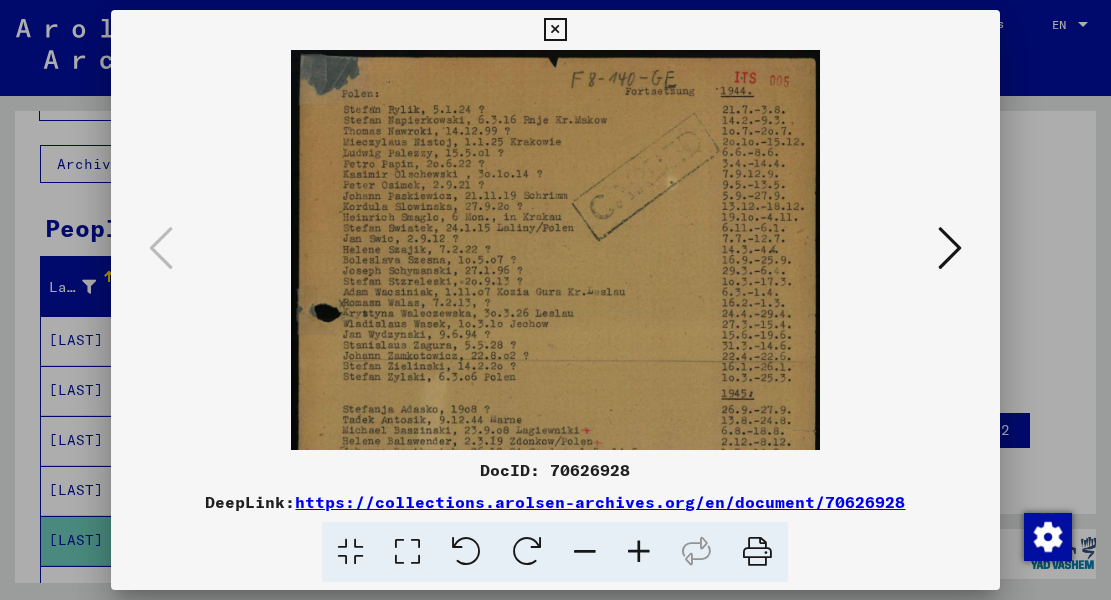 click at bounding box center [639, 552] 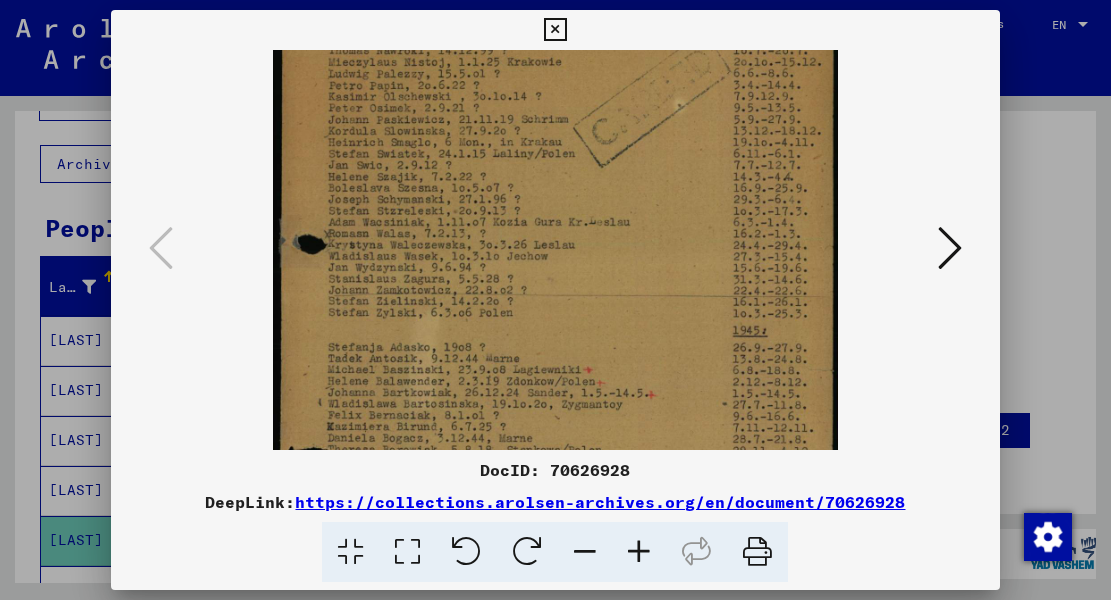 scroll, scrollTop: 88, scrollLeft: 0, axis: vertical 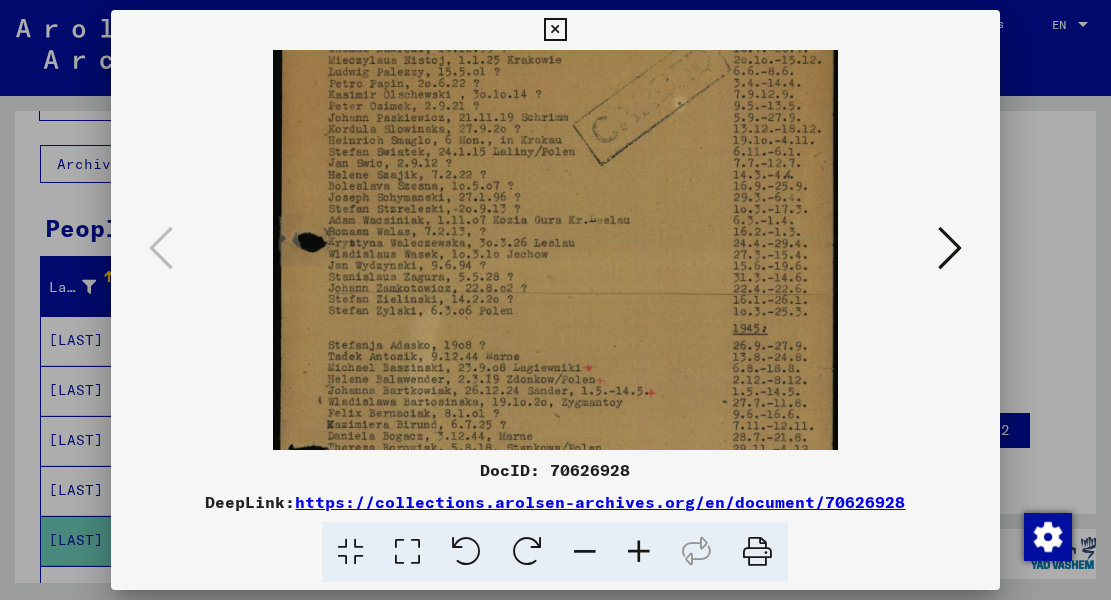 drag, startPoint x: 615, startPoint y: 377, endPoint x: 638, endPoint y: 289, distance: 90.95603 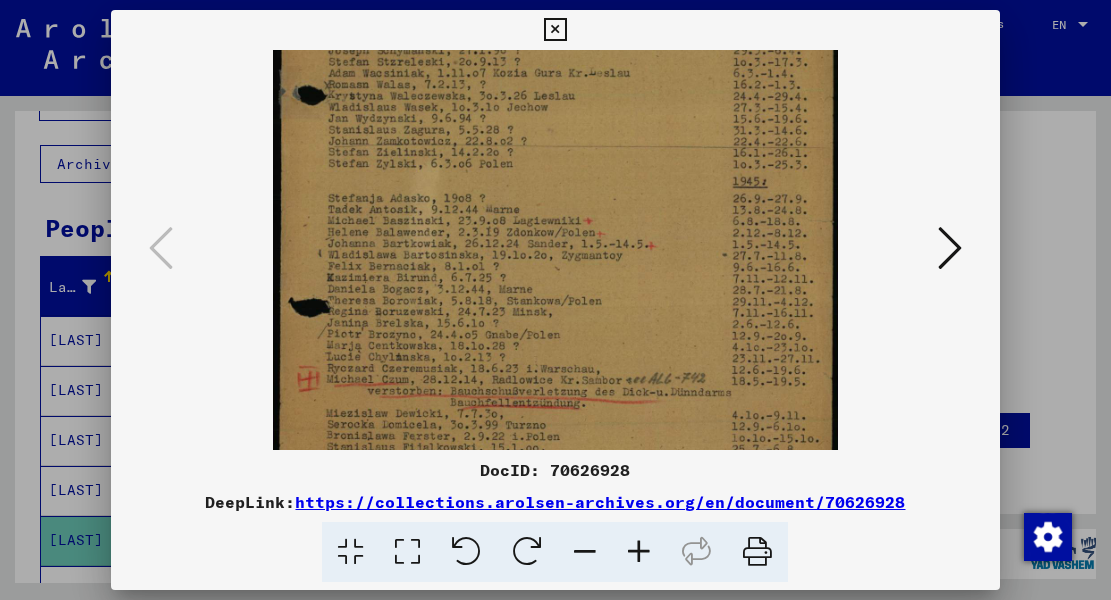 scroll, scrollTop: 237, scrollLeft: 0, axis: vertical 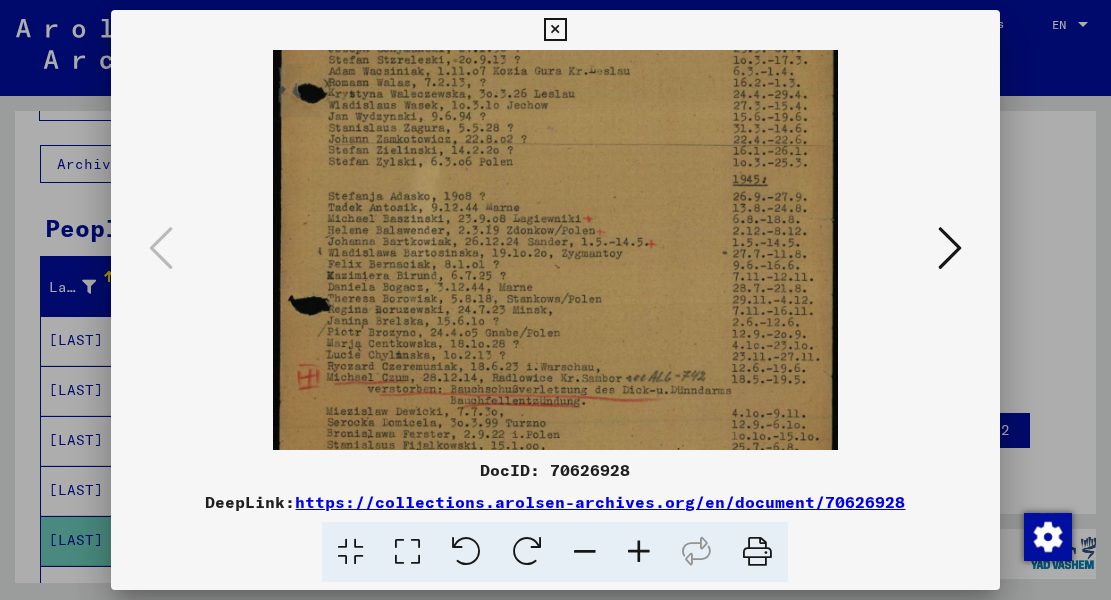 drag, startPoint x: 638, startPoint y: 378, endPoint x: 652, endPoint y: 229, distance: 149.65627 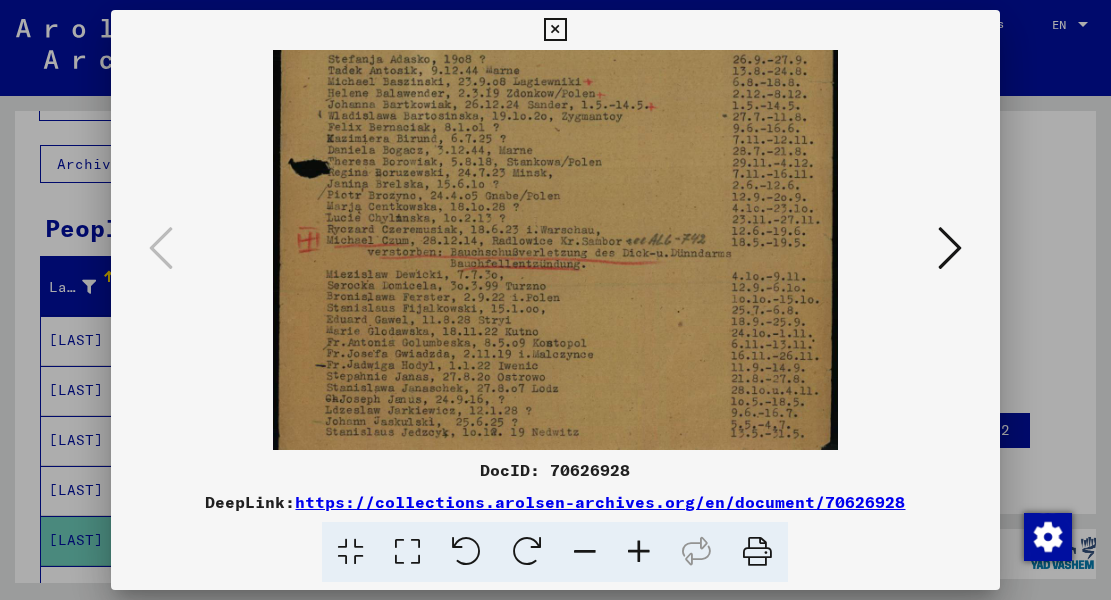 drag, startPoint x: 656, startPoint y: 325, endPoint x: 673, endPoint y: 188, distance: 138.05072 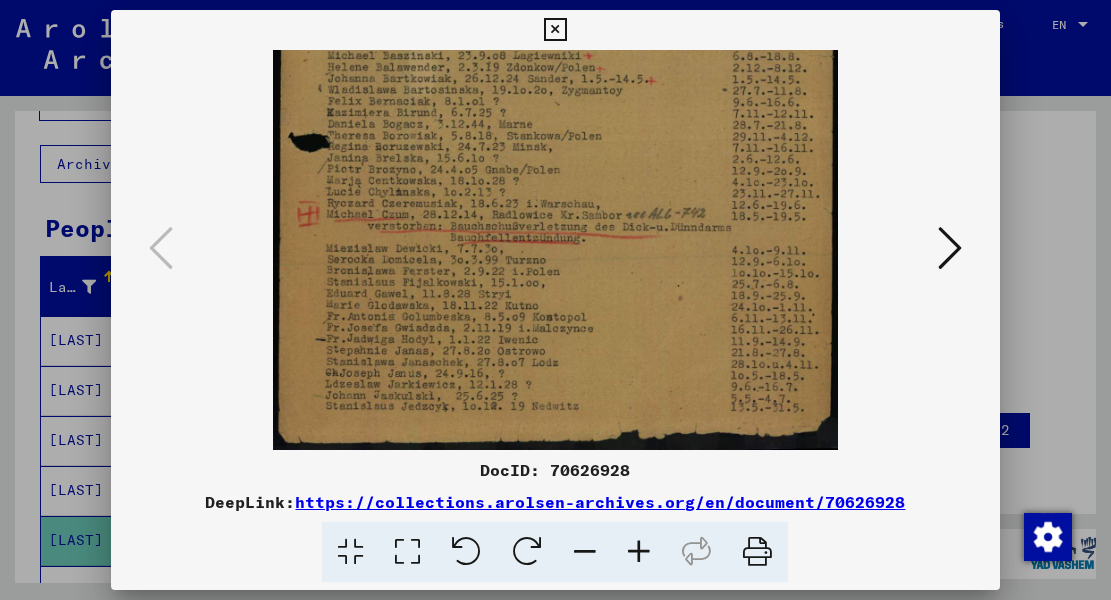 drag, startPoint x: 687, startPoint y: 333, endPoint x: 693, endPoint y: 277, distance: 56.32051 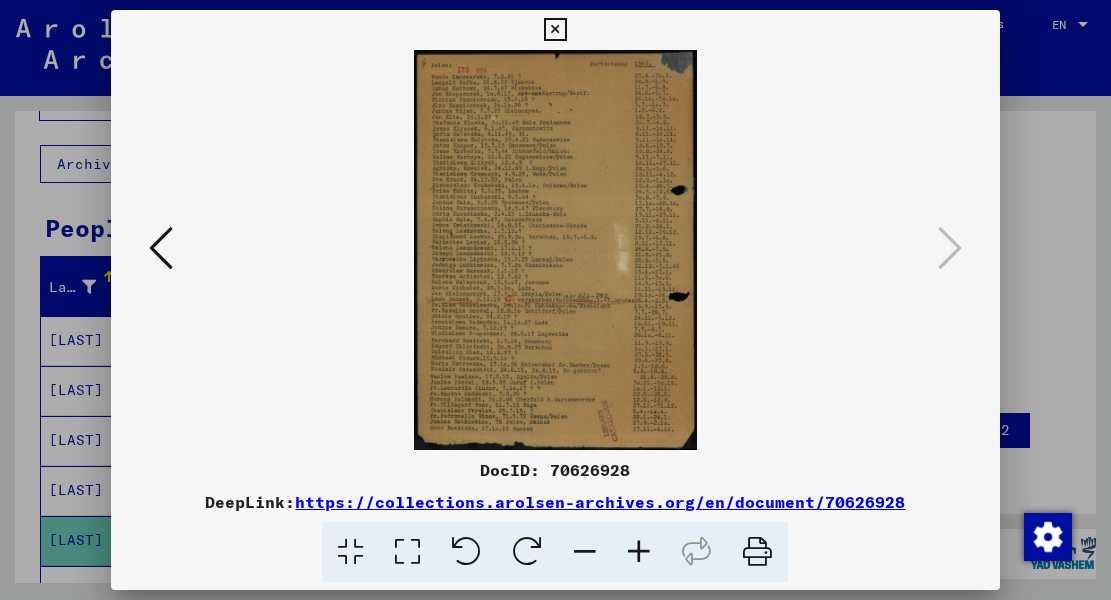 scroll, scrollTop: 0, scrollLeft: 0, axis: both 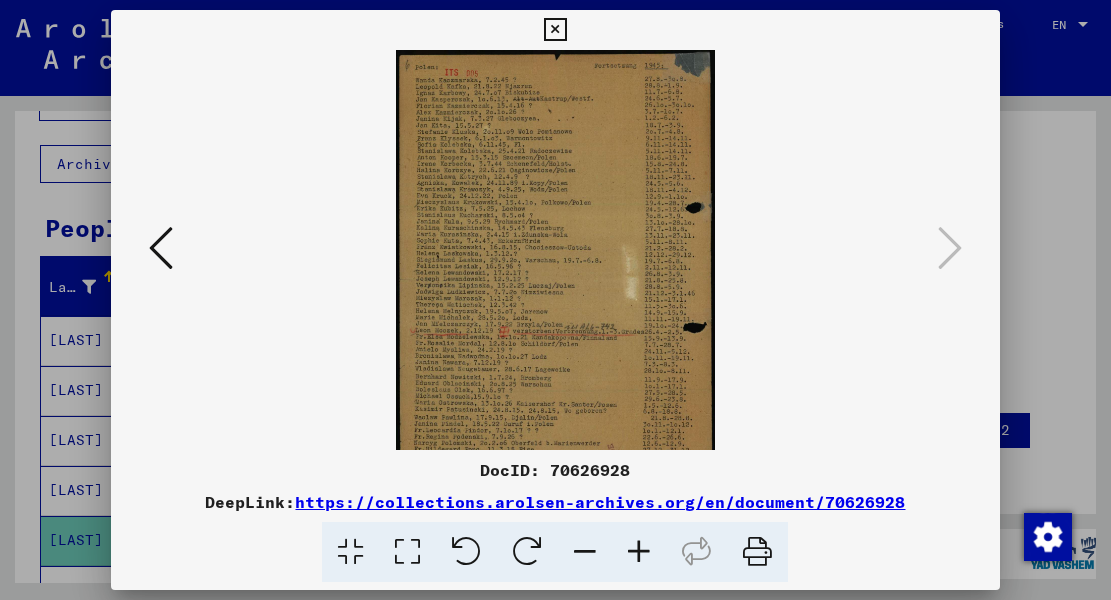 click at bounding box center (639, 552) 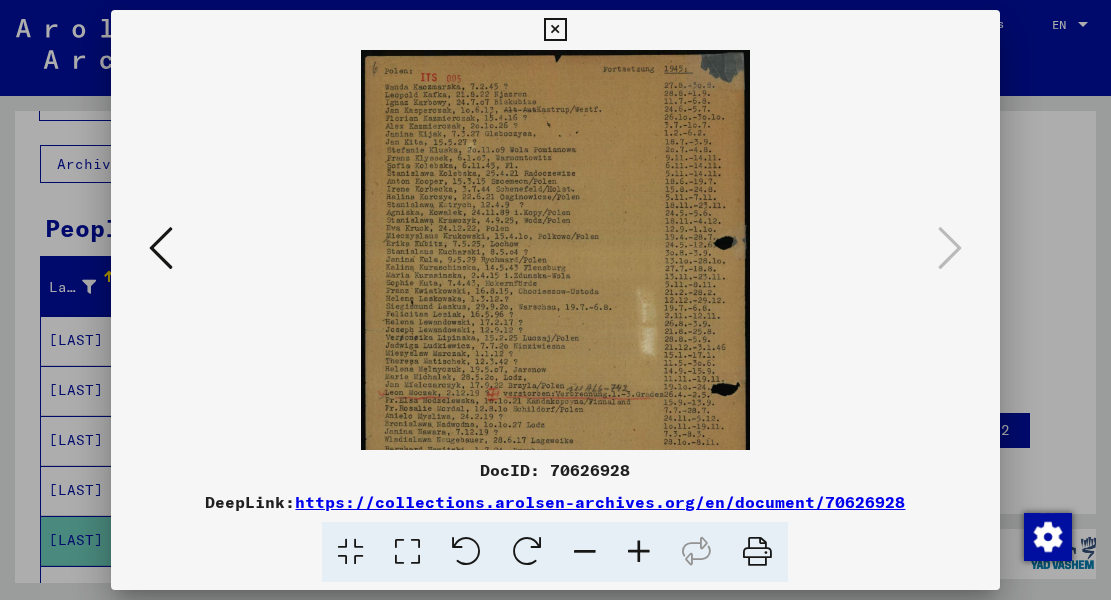 click at bounding box center (639, 552) 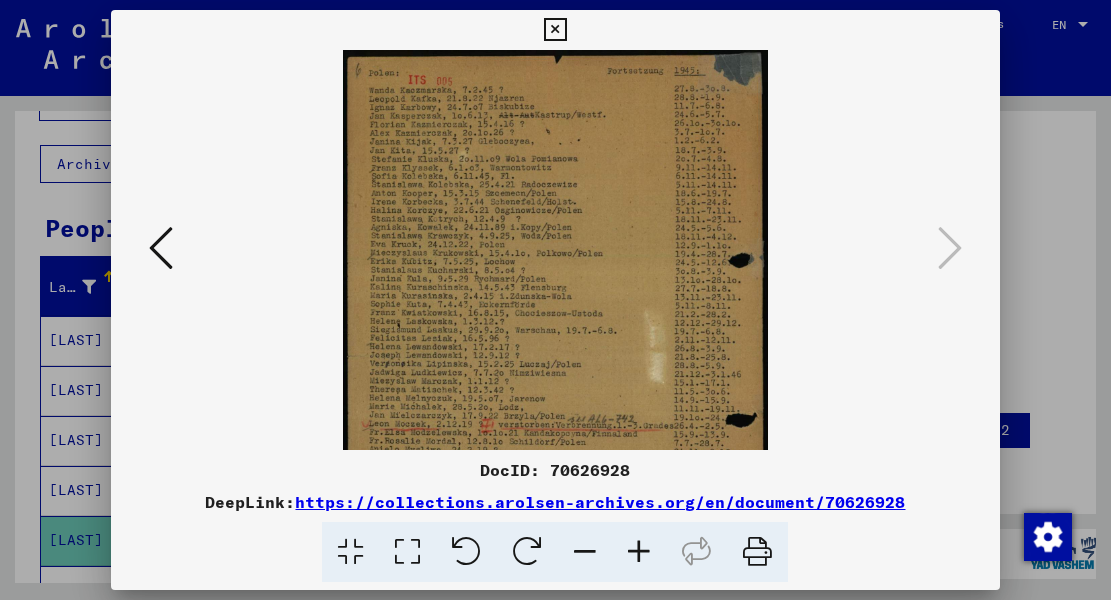 click at bounding box center [639, 552] 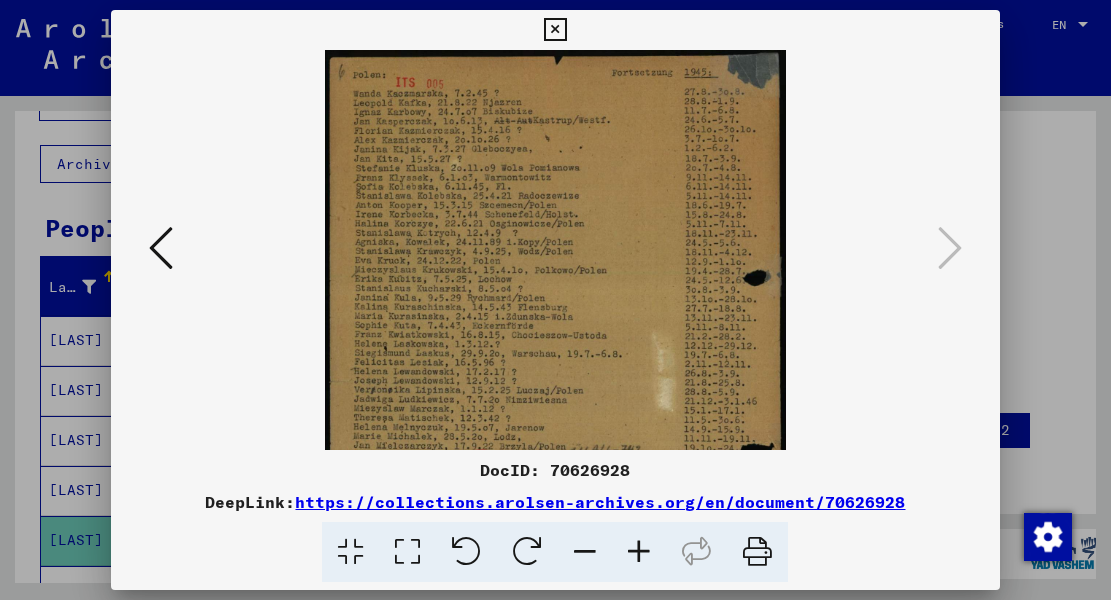 click at bounding box center [639, 552] 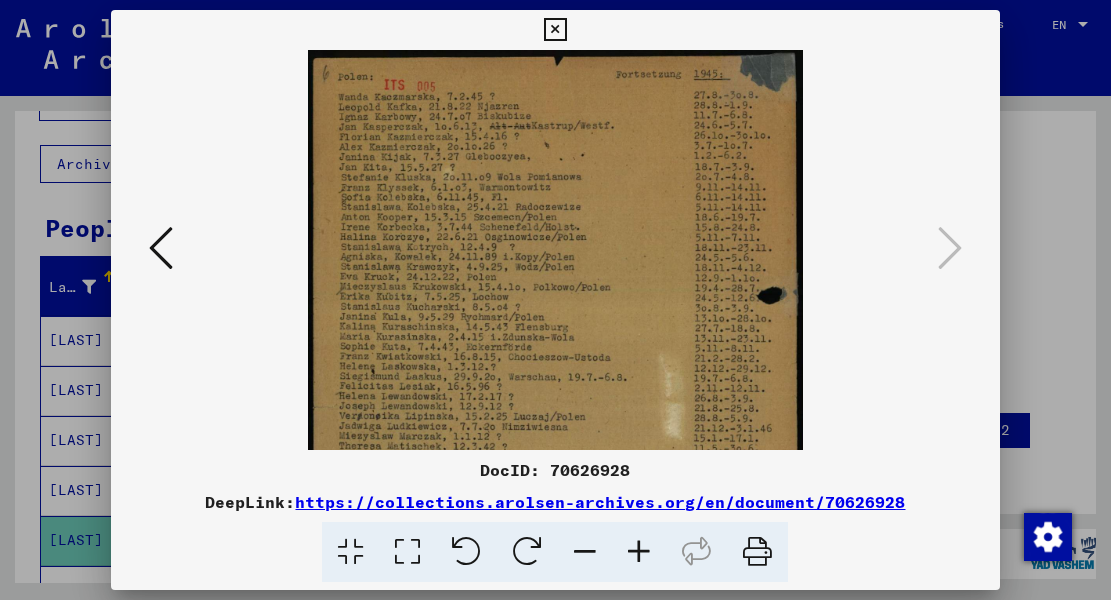 click at bounding box center [639, 552] 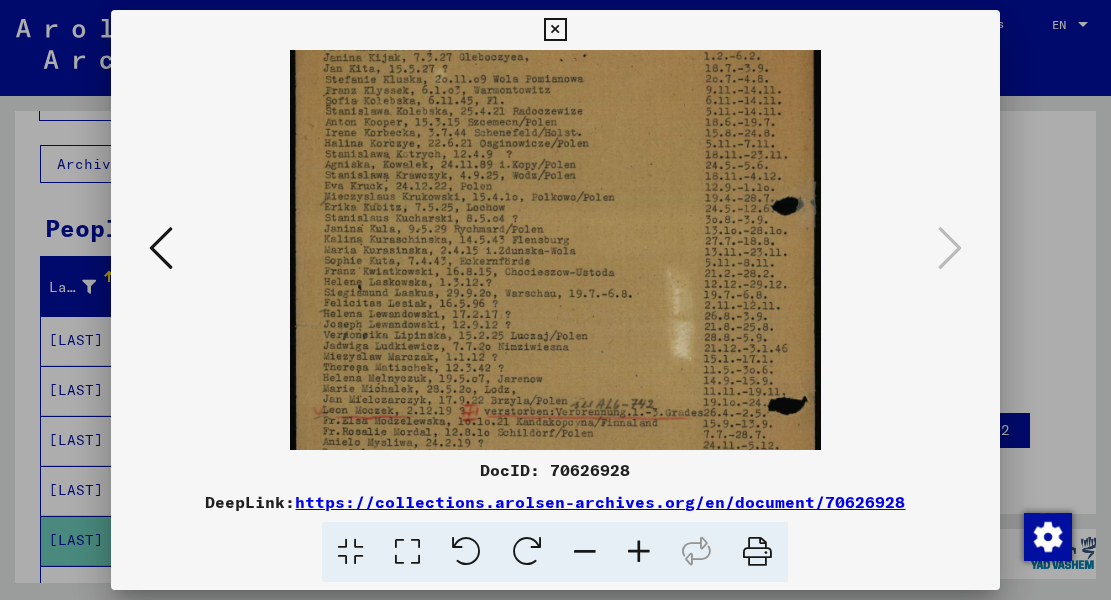 drag, startPoint x: 629, startPoint y: 341, endPoint x: 668, endPoint y: 234, distance: 113.88591 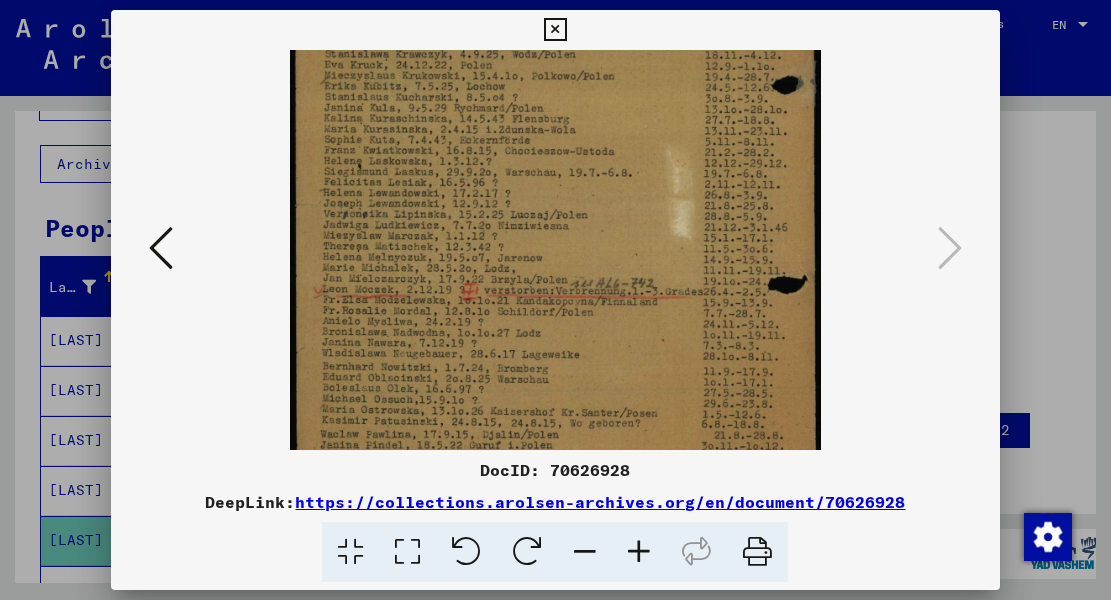 scroll, scrollTop: 243, scrollLeft: 0, axis: vertical 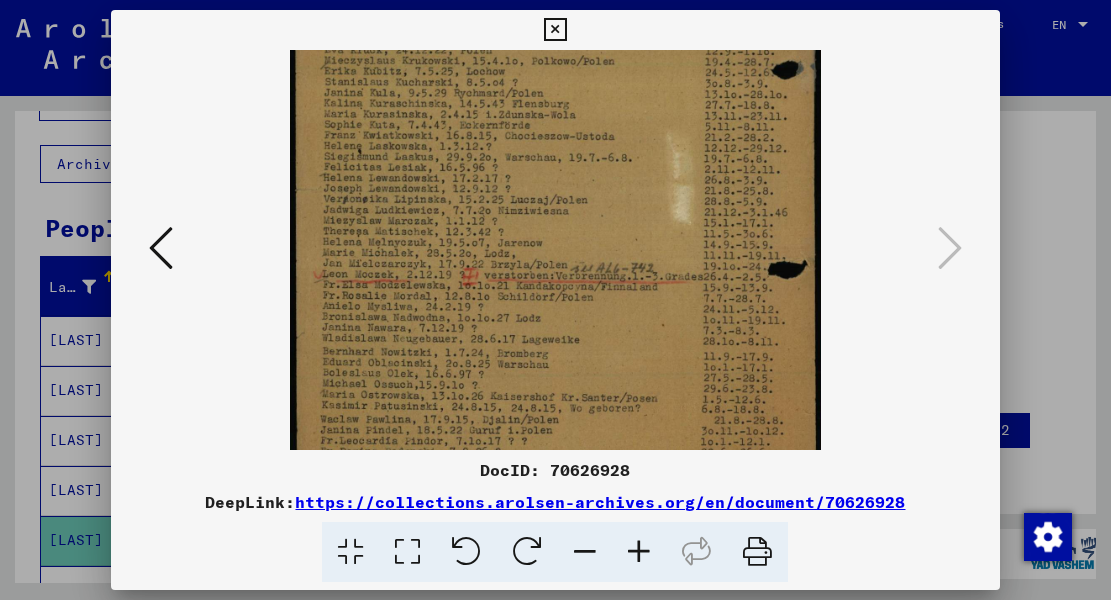 drag, startPoint x: 634, startPoint y: 344, endPoint x: 661, endPoint y: 208, distance: 138.65425 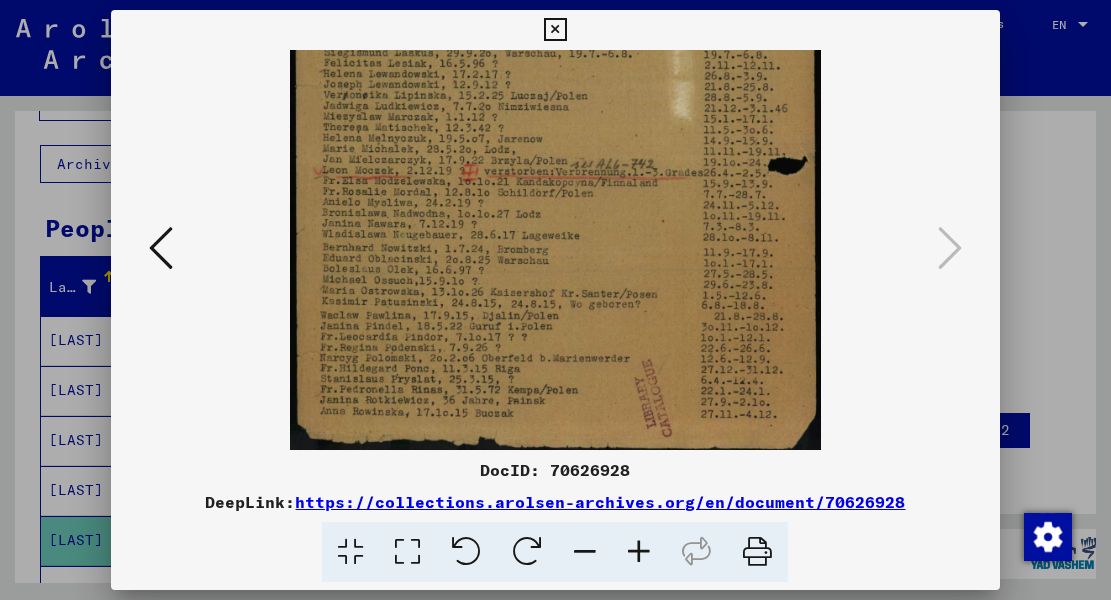 scroll, scrollTop: 350, scrollLeft: 0, axis: vertical 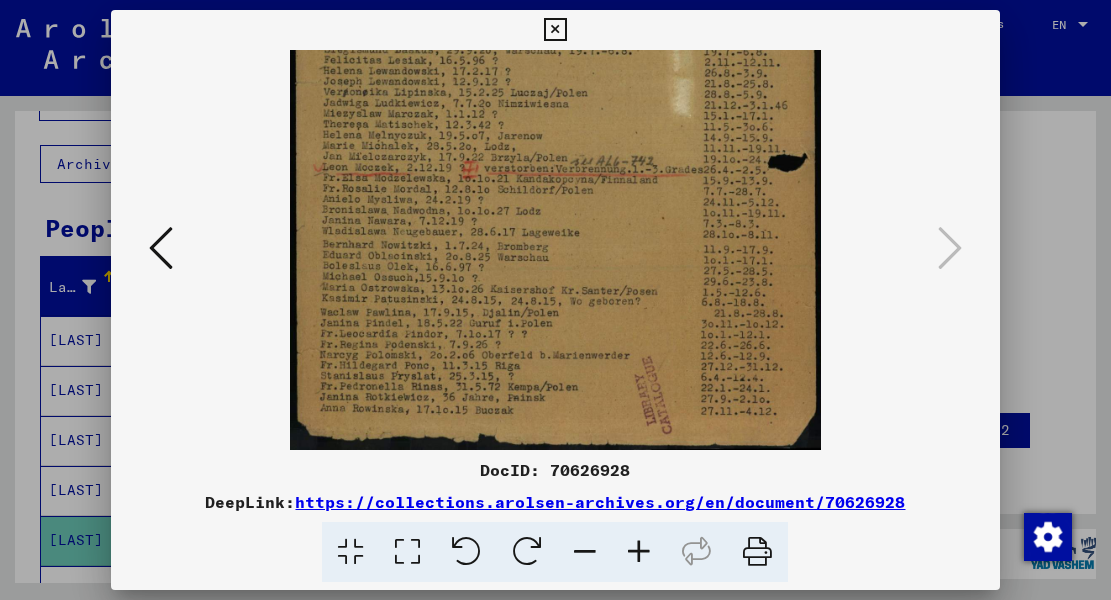drag, startPoint x: 648, startPoint y: 402, endPoint x: 668, endPoint y: 291, distance: 112.78741 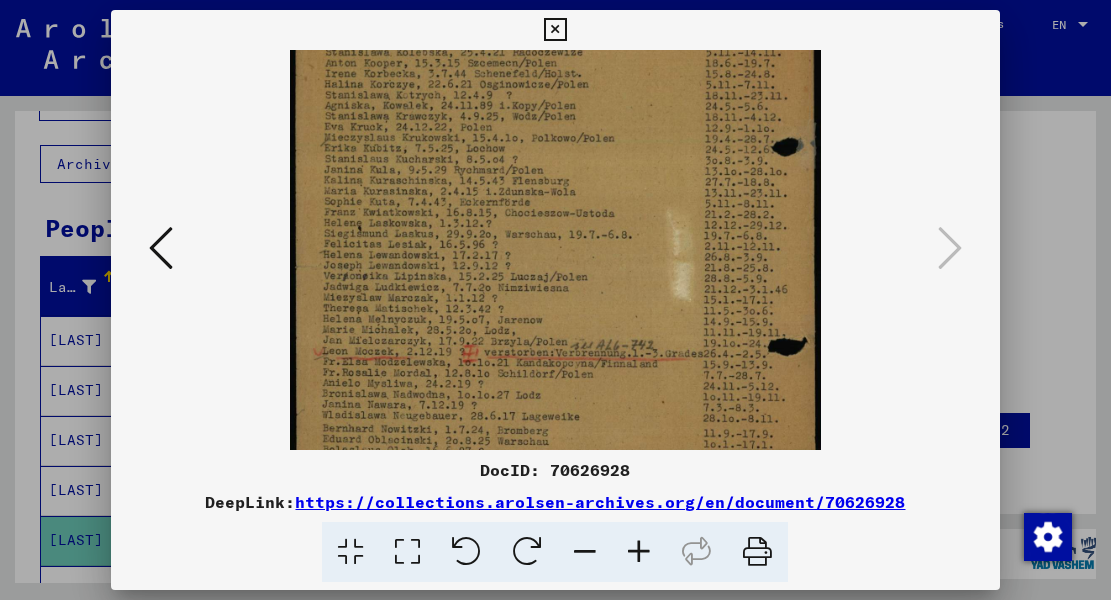 drag, startPoint x: 639, startPoint y: 217, endPoint x: 655, endPoint y: 401, distance: 184.69434 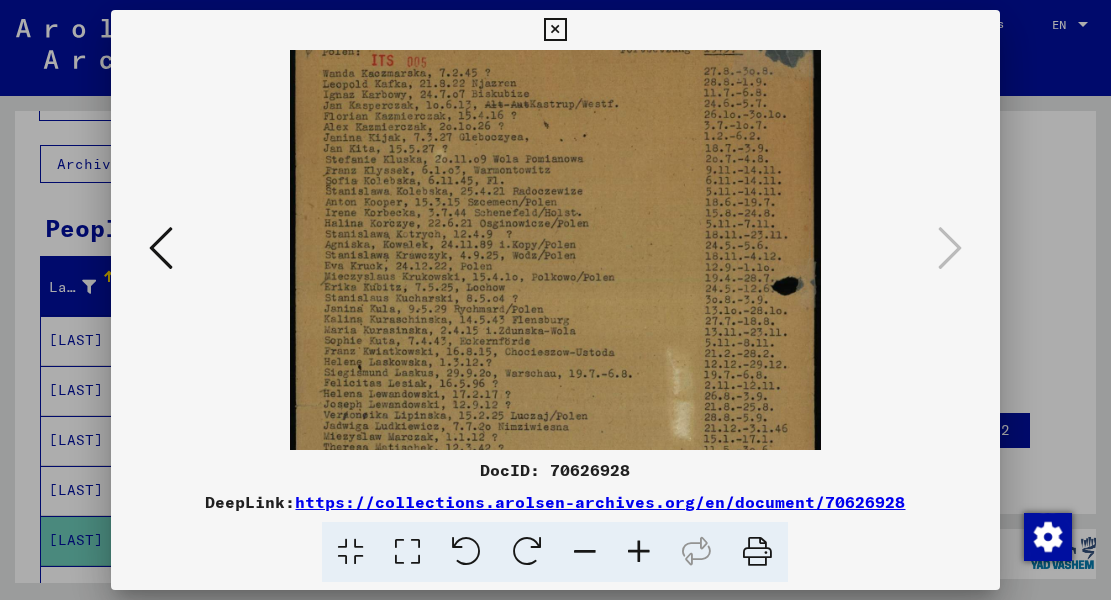 scroll, scrollTop: 17, scrollLeft: 0, axis: vertical 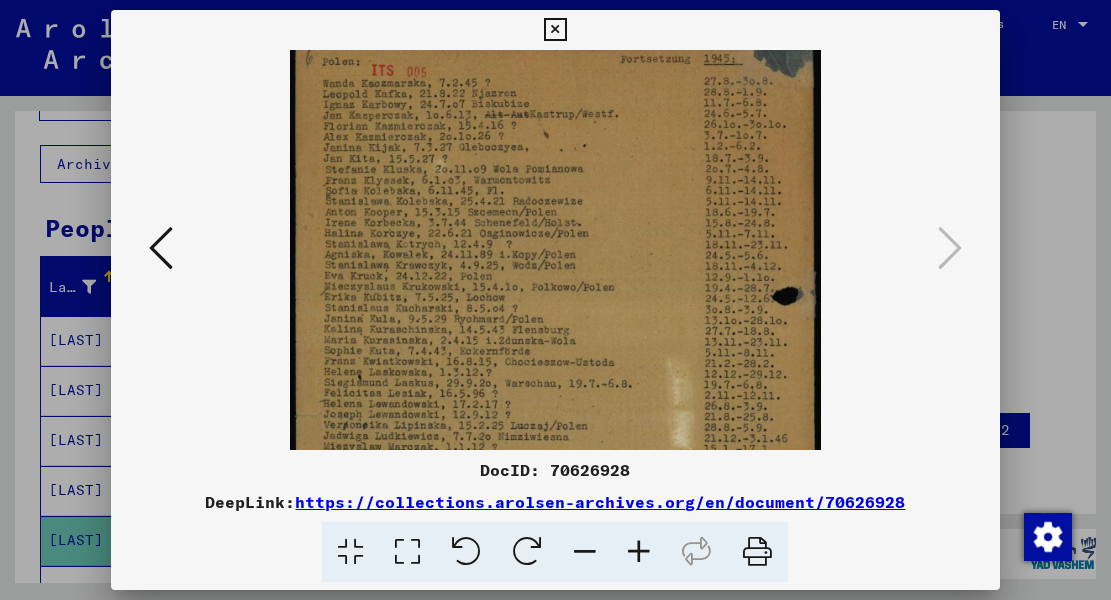 drag, startPoint x: 617, startPoint y: 203, endPoint x: 656, endPoint y: 352, distance: 154.01949 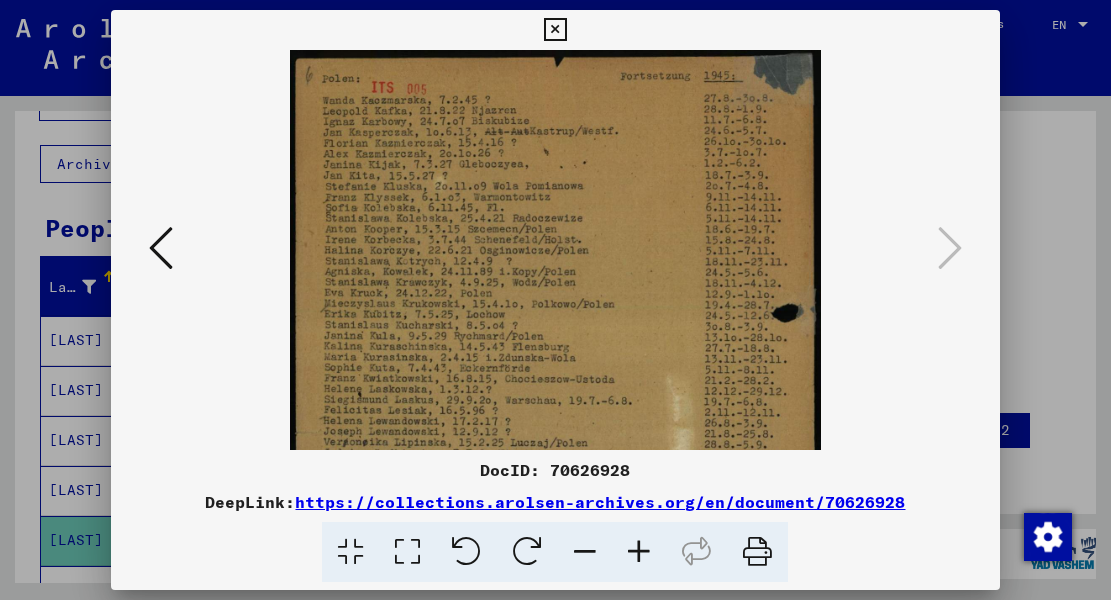 drag, startPoint x: 597, startPoint y: 238, endPoint x: 617, endPoint y: 282, distance: 48.332184 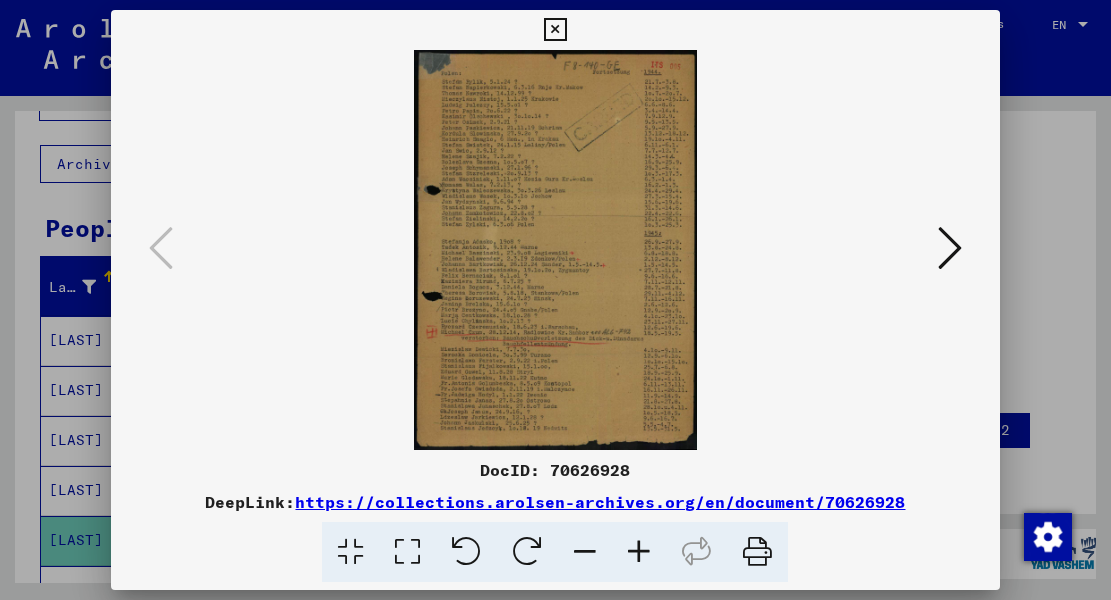 click at bounding box center [639, 552] 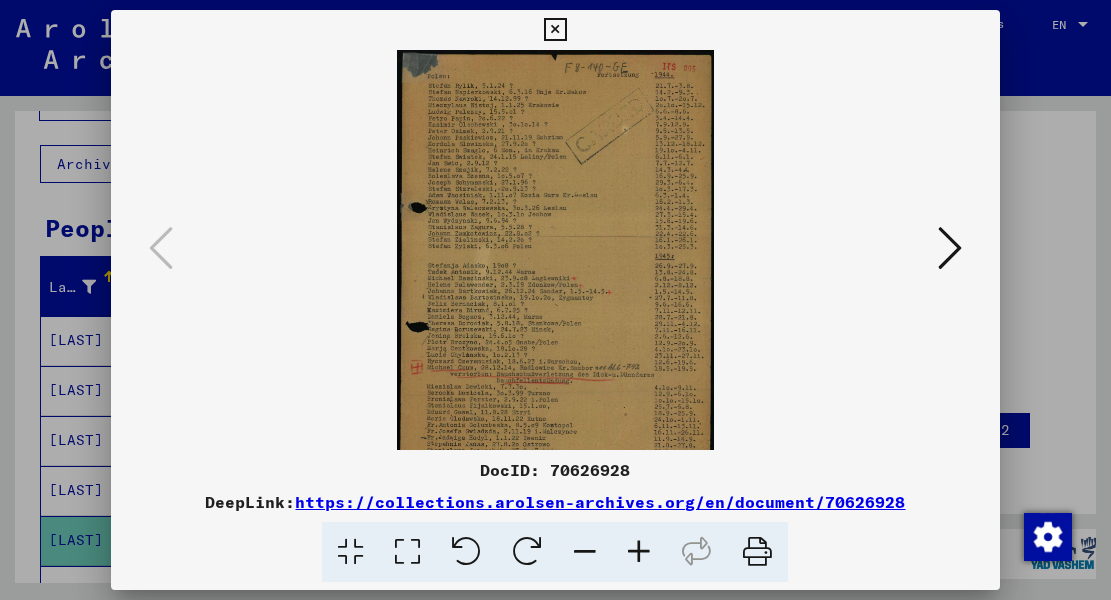 click at bounding box center (639, 552) 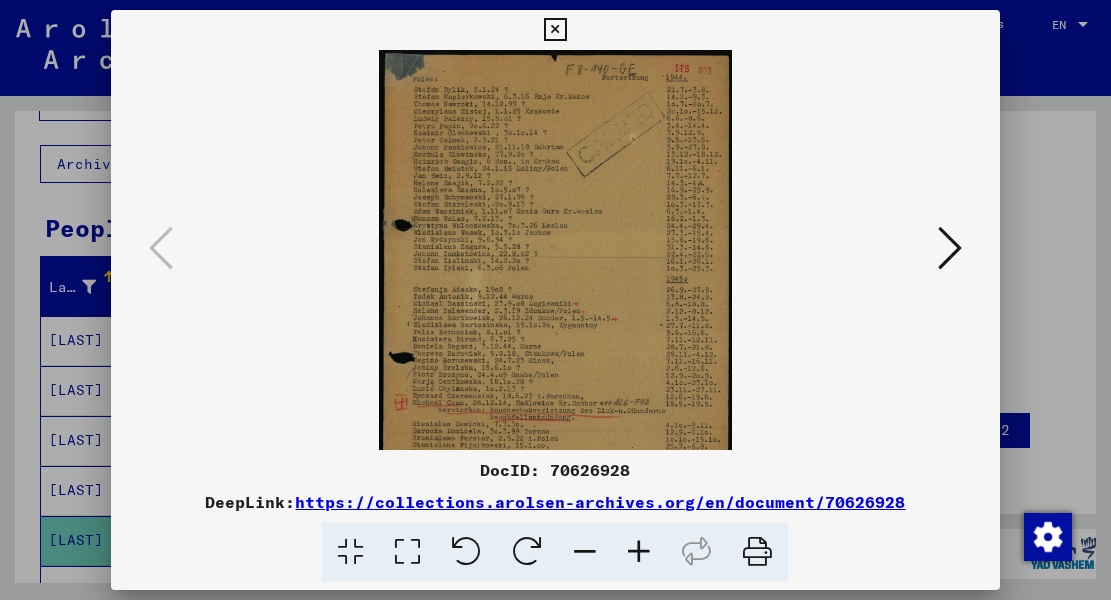 click at bounding box center (639, 552) 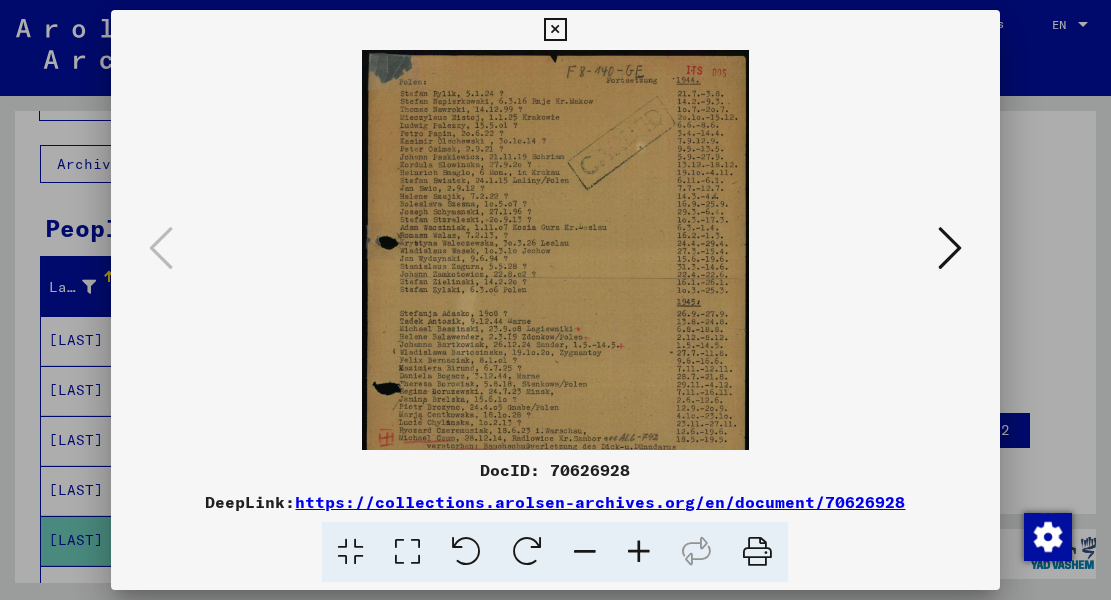 click at bounding box center [639, 552] 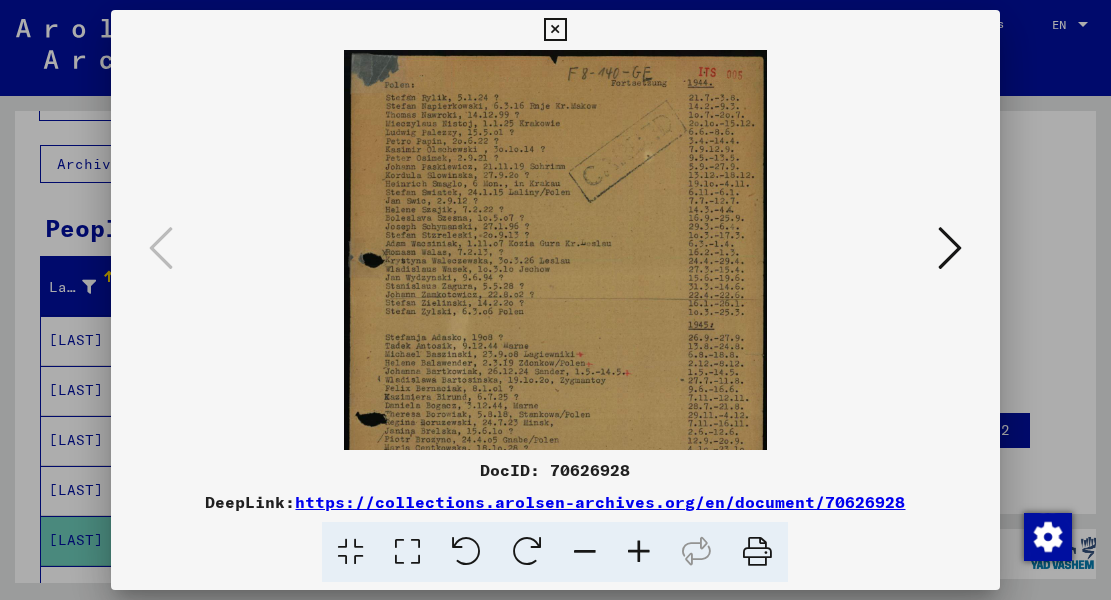 click at bounding box center [639, 552] 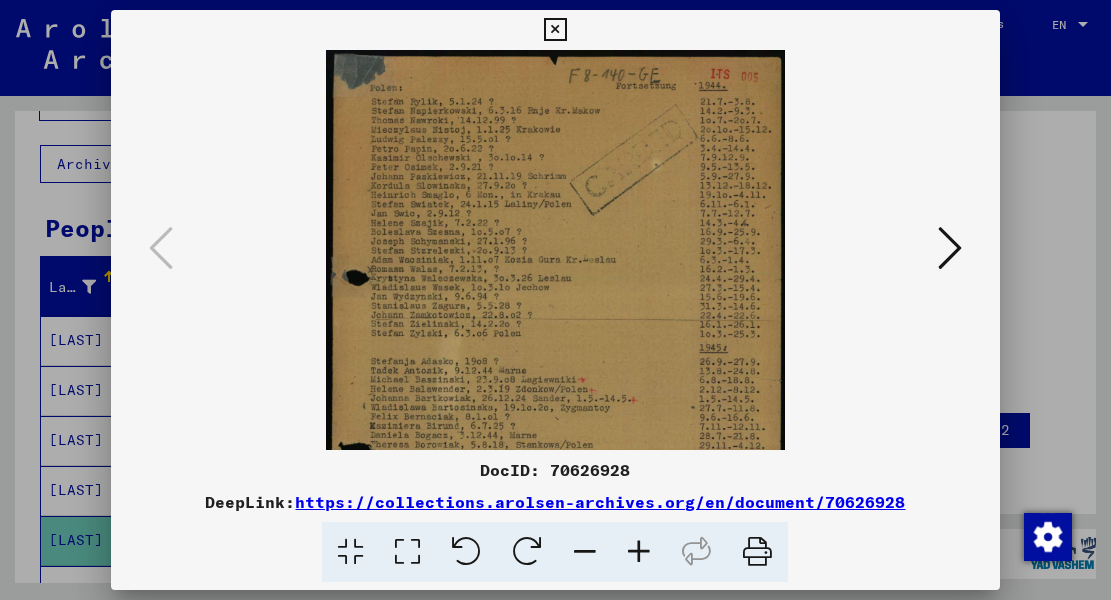 click at bounding box center (639, 552) 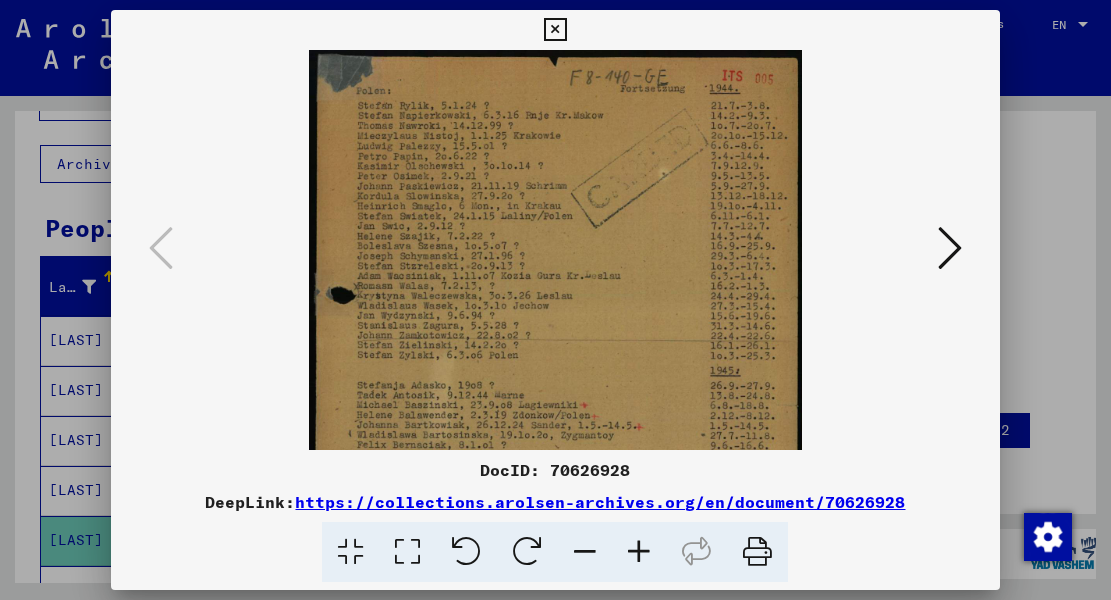click at bounding box center [639, 552] 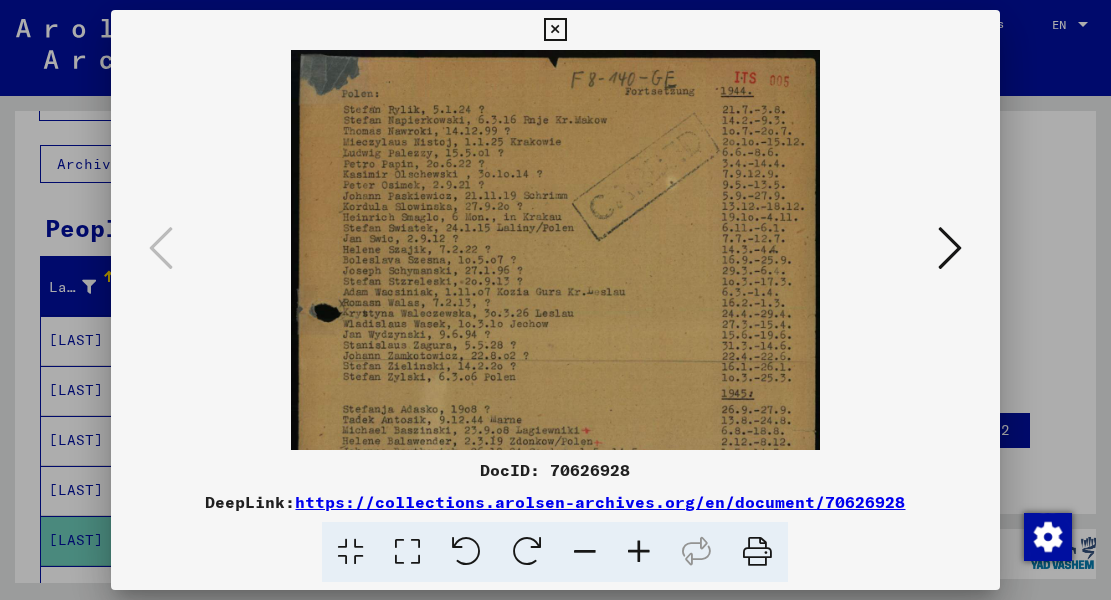 click at bounding box center (639, 552) 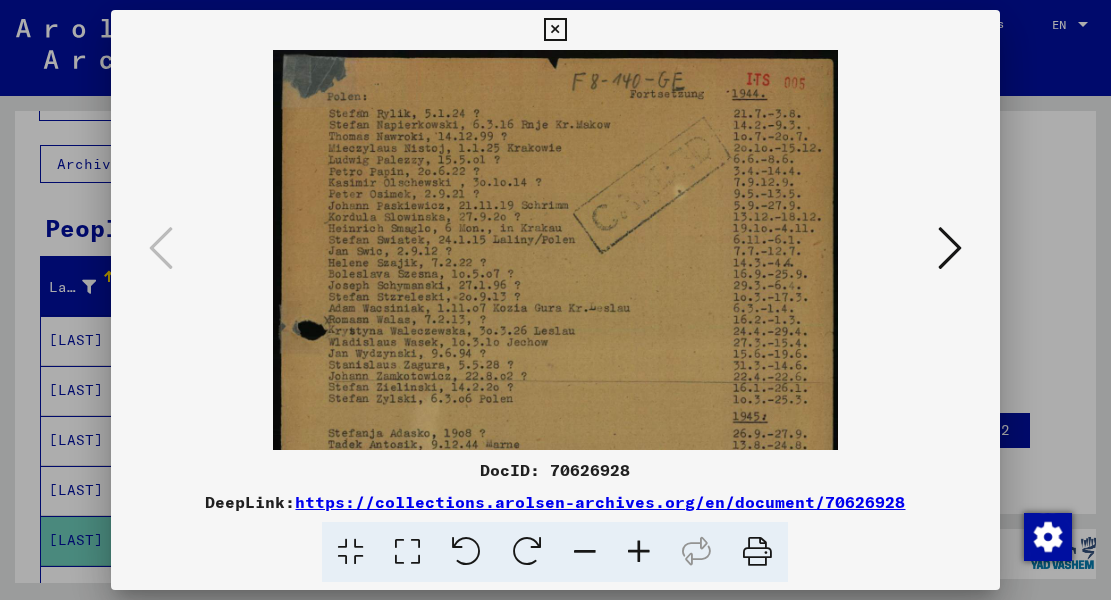 click at bounding box center (639, 552) 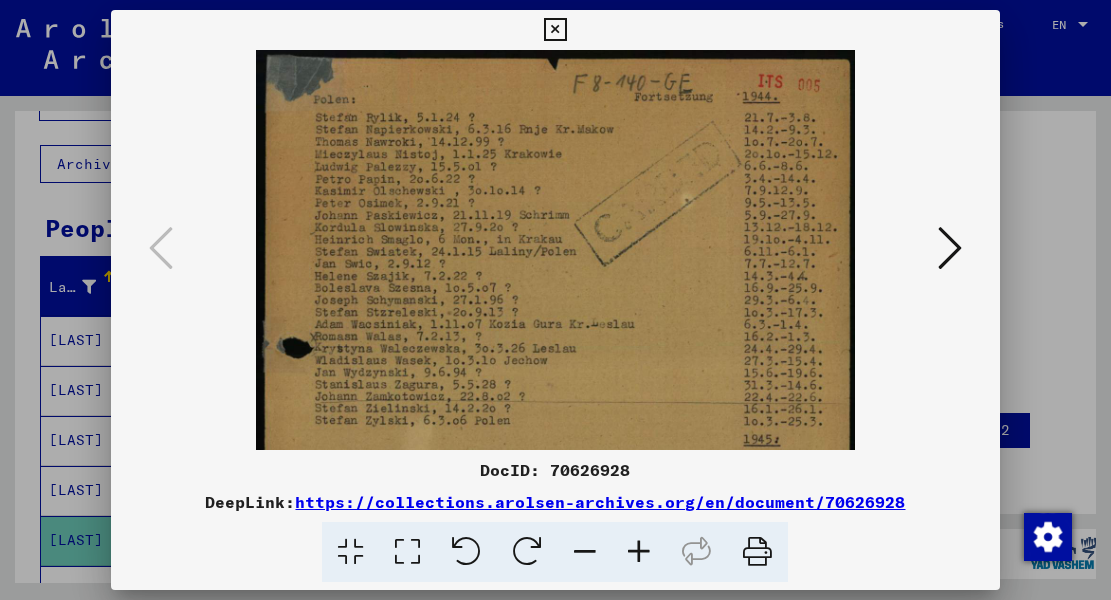 click at bounding box center (639, 552) 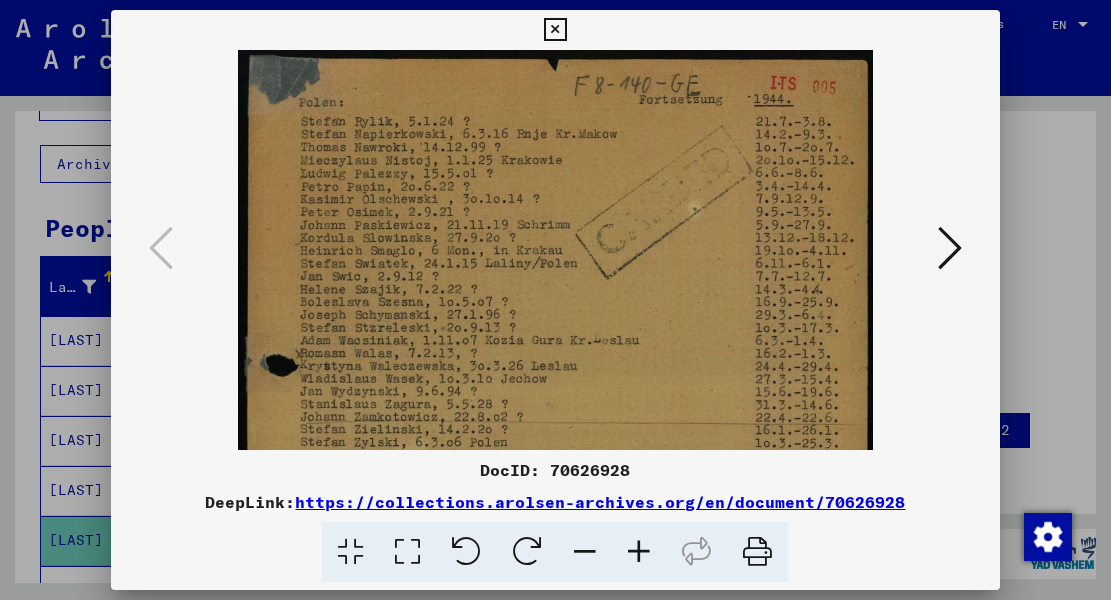 click at bounding box center [639, 552] 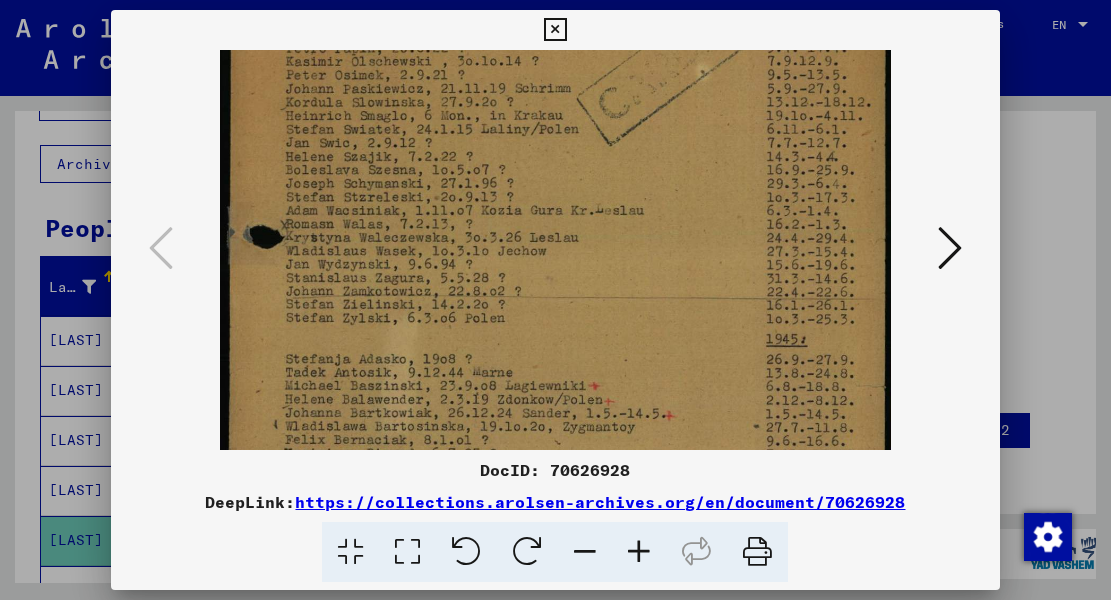 drag, startPoint x: 632, startPoint y: 405, endPoint x: 623, endPoint y: 259, distance: 146.27713 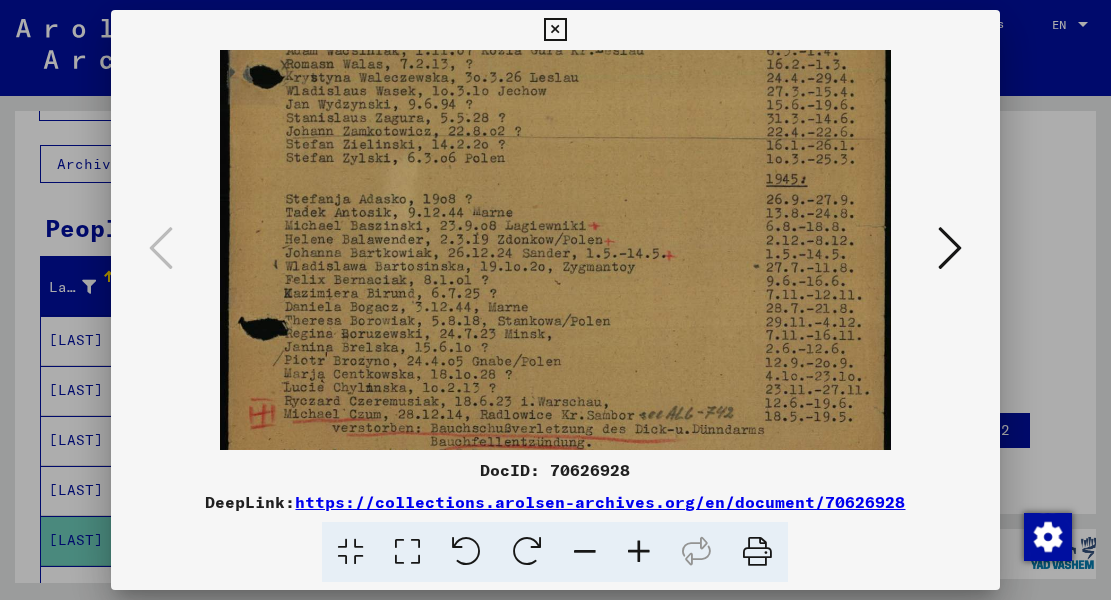 drag, startPoint x: 623, startPoint y: 372, endPoint x: 610, endPoint y: 212, distance: 160.52725 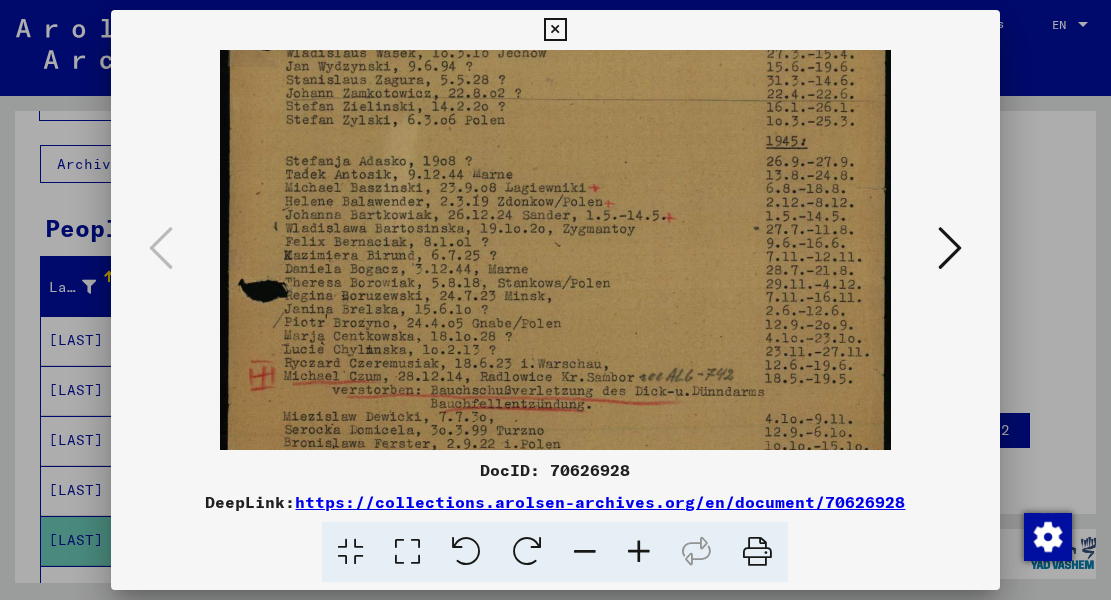 scroll, scrollTop: 346, scrollLeft: 0, axis: vertical 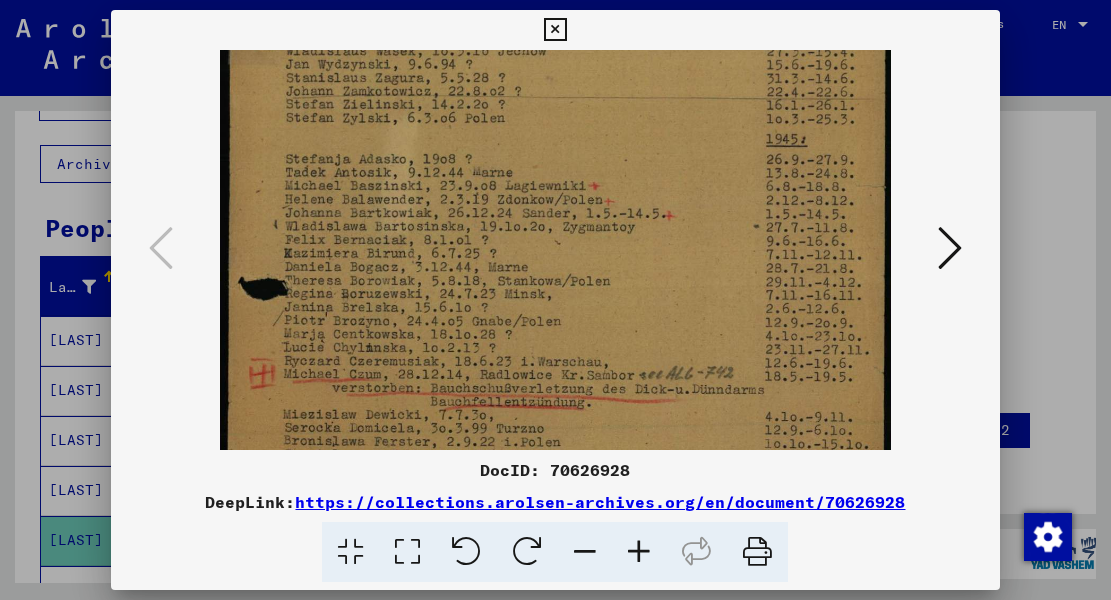 drag, startPoint x: 622, startPoint y: 322, endPoint x: 622, endPoint y: 282, distance: 40 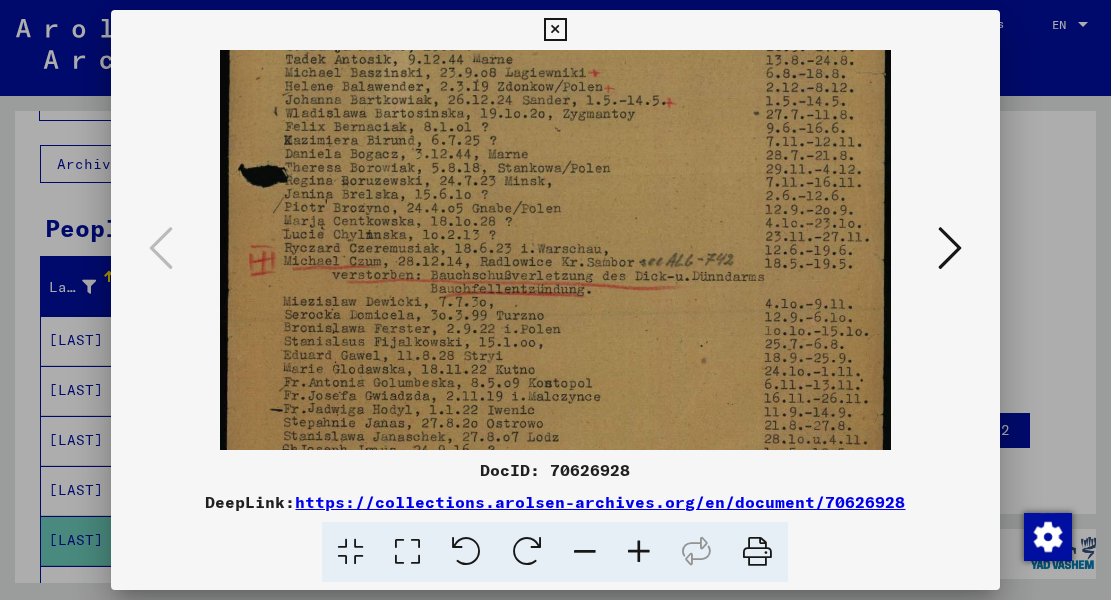 drag, startPoint x: 649, startPoint y: 323, endPoint x: 674, endPoint y: 210, distance: 115.73245 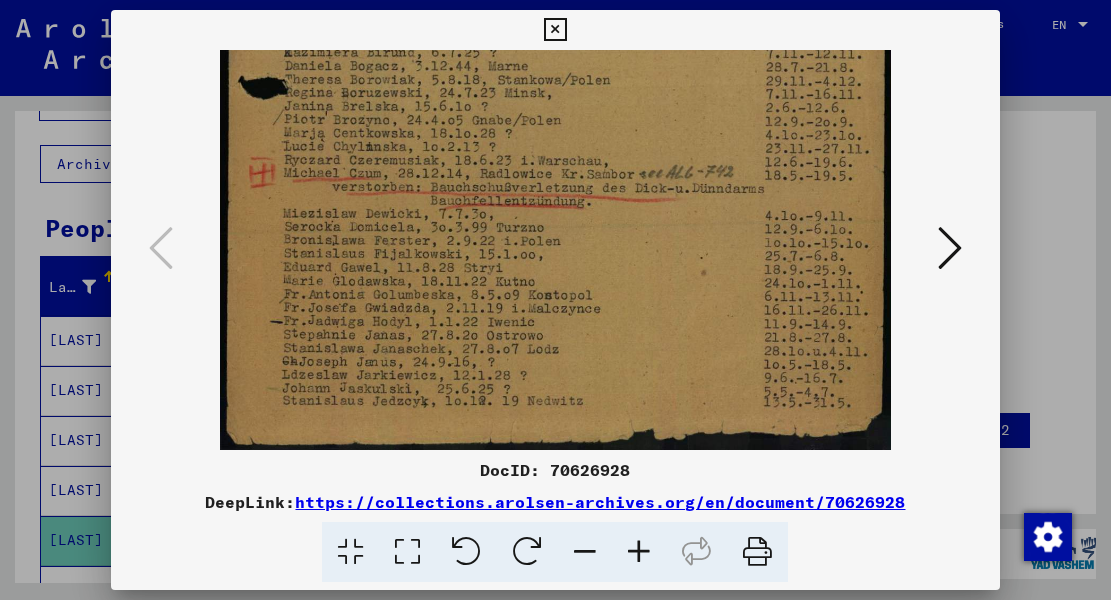 scroll, scrollTop: 550, scrollLeft: 0, axis: vertical 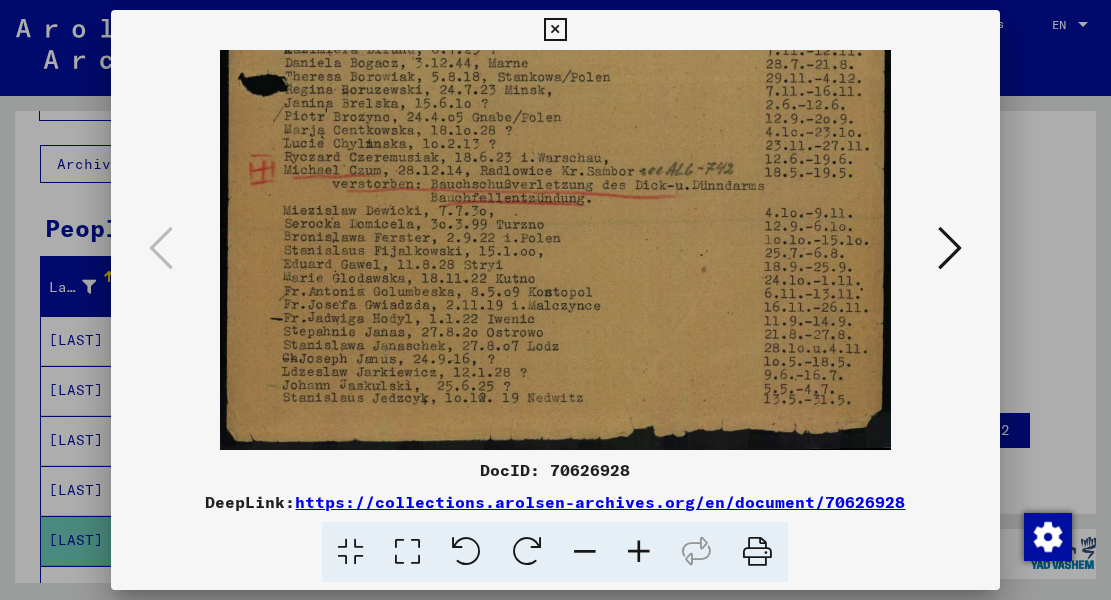 drag, startPoint x: 683, startPoint y: 347, endPoint x: 694, endPoint y: 219, distance: 128.47179 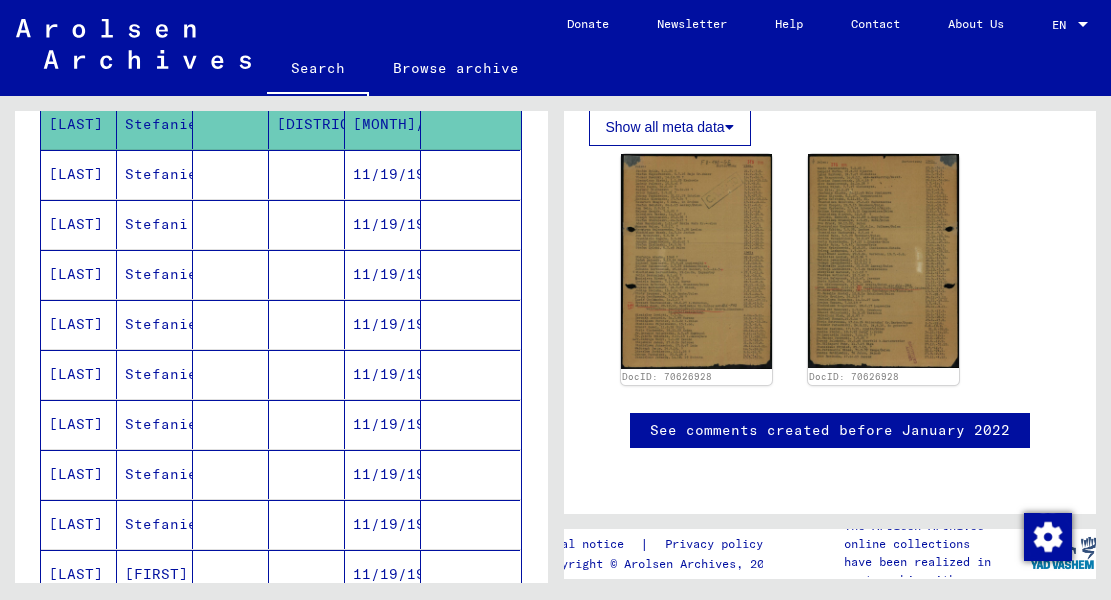 scroll, scrollTop: 526, scrollLeft: 0, axis: vertical 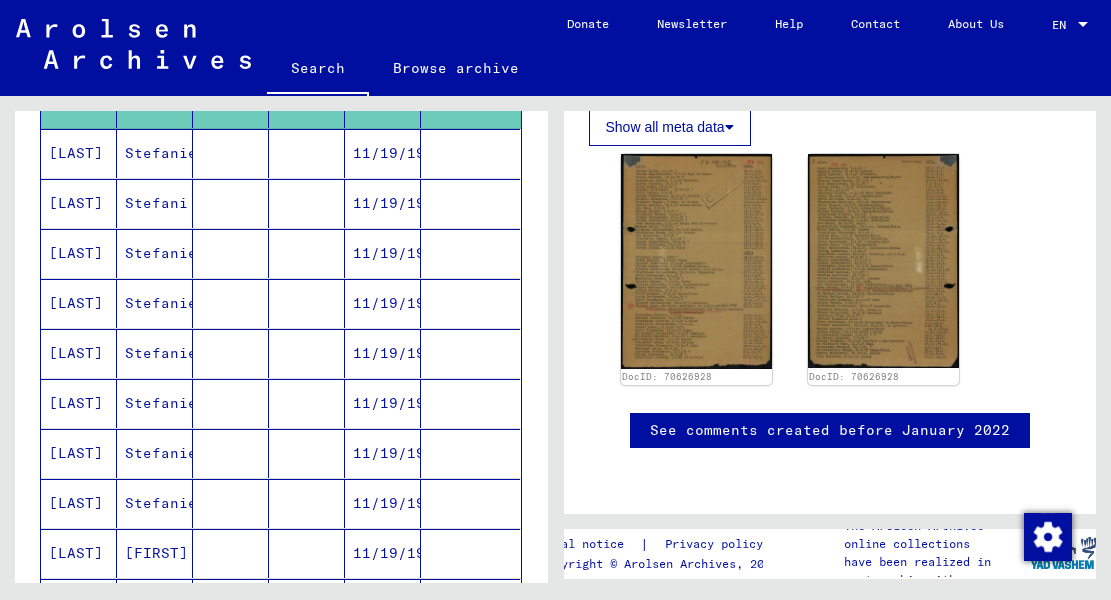 click on "11/19/1919" at bounding box center [383, 203] 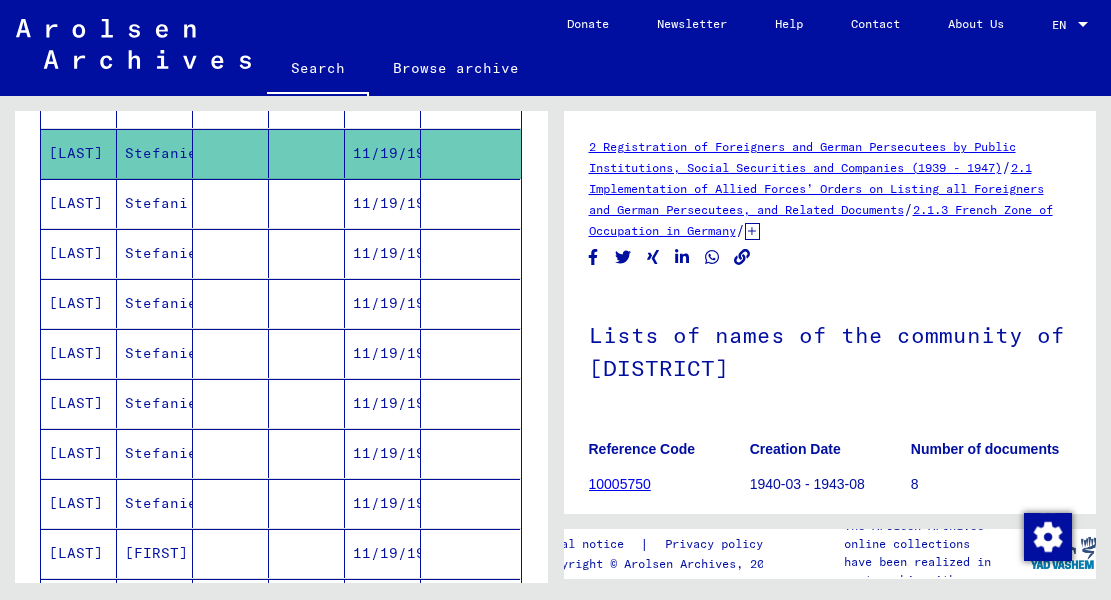 scroll, scrollTop: 0, scrollLeft: 0, axis: both 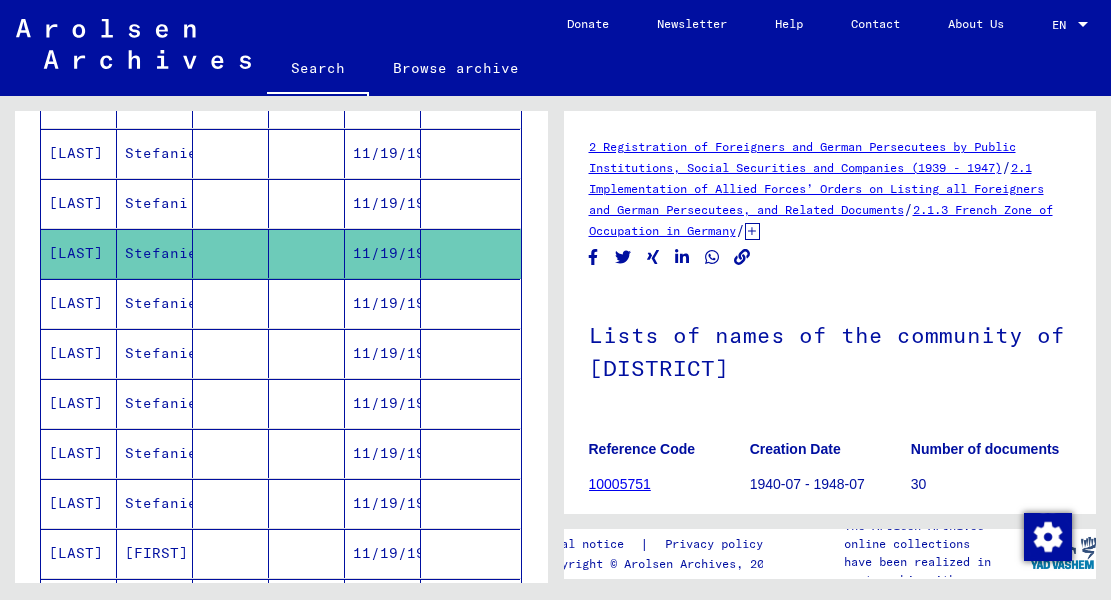 click on "11/19/1919" at bounding box center [383, 503] 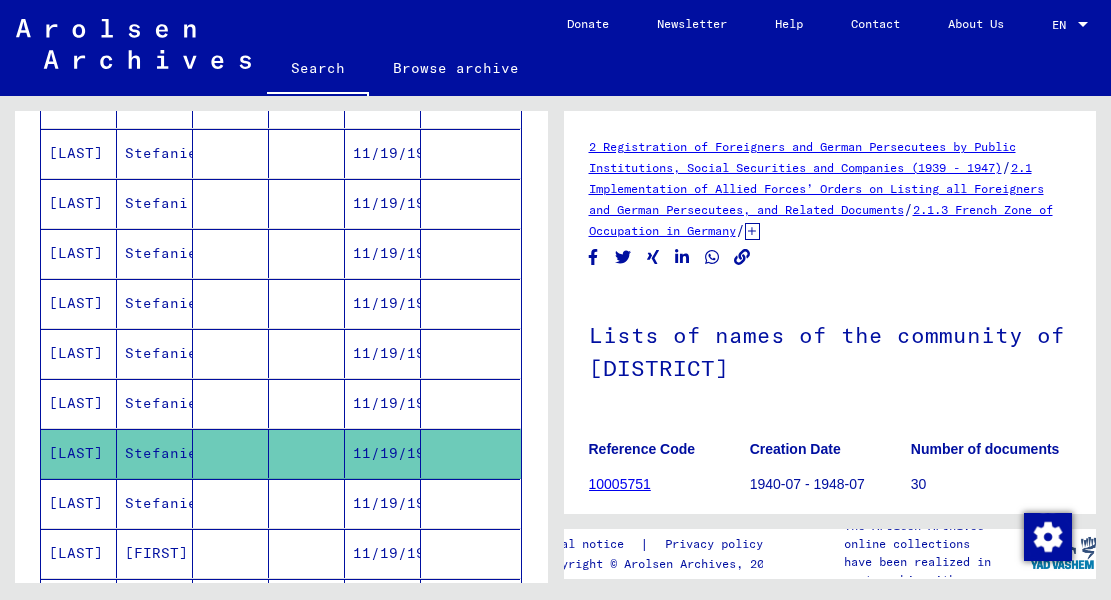 scroll, scrollTop: 0, scrollLeft: 0, axis: both 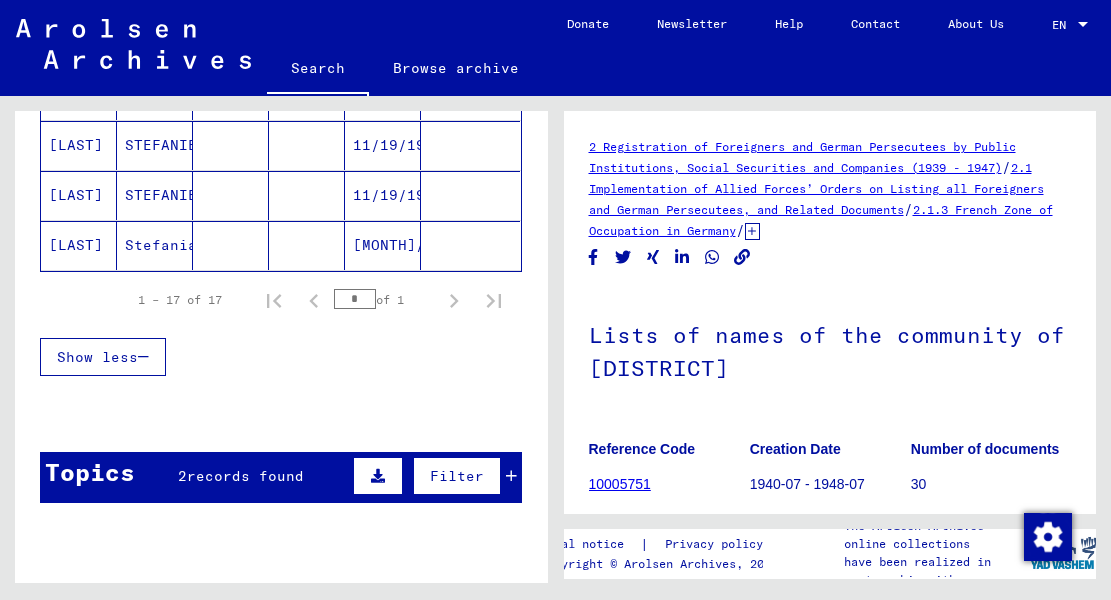 click on "[MONTH]/[DAY]/[YEAR]" 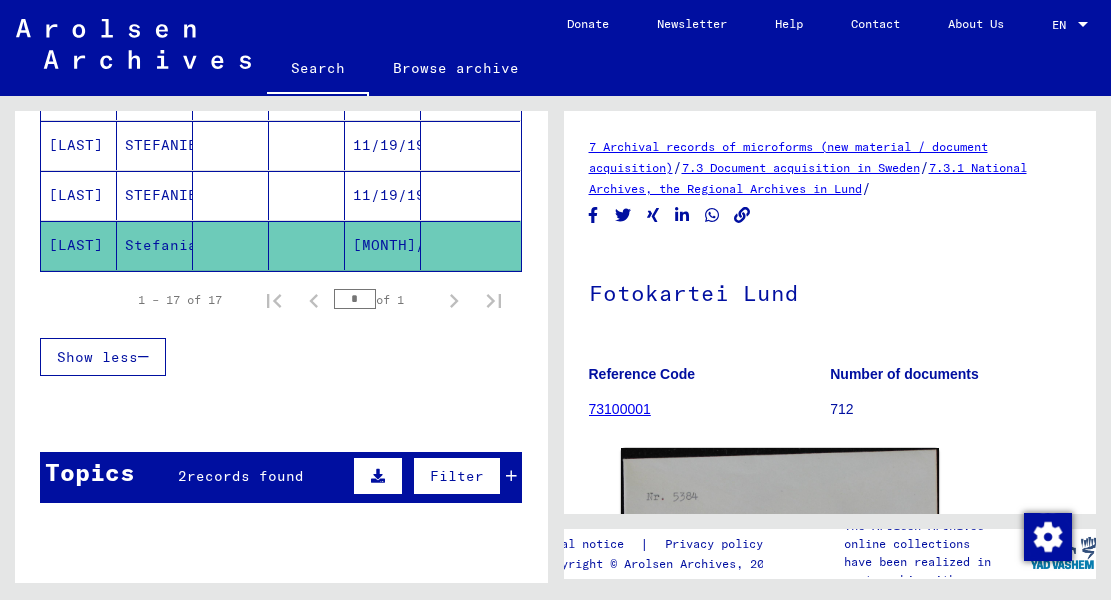 scroll, scrollTop: 0, scrollLeft: 0, axis: both 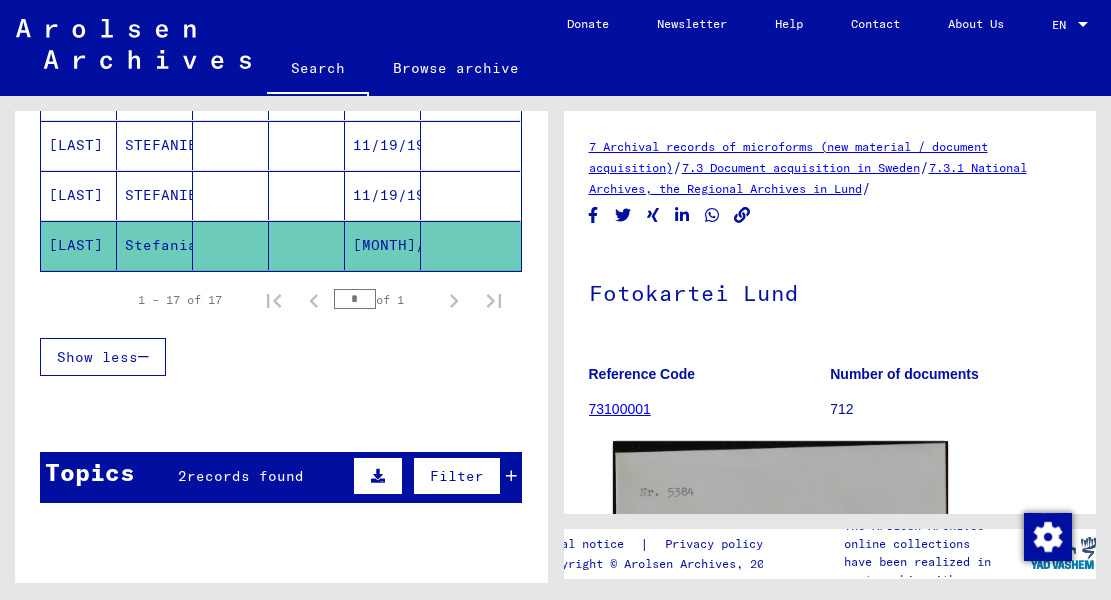 click 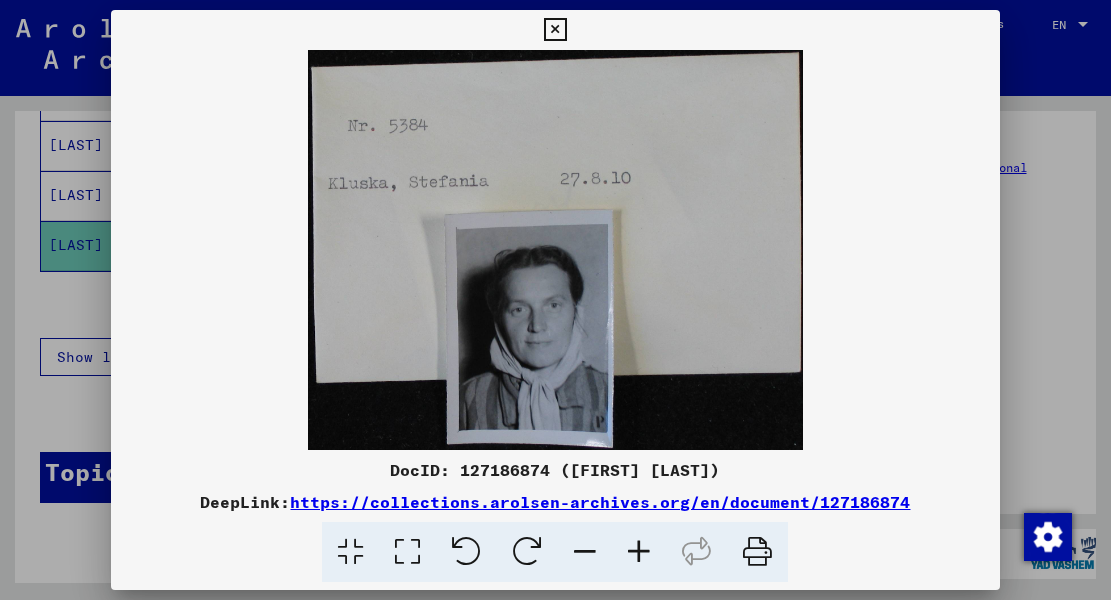 drag, startPoint x: 725, startPoint y: 470, endPoint x: 459, endPoint y: 476, distance: 266.06766 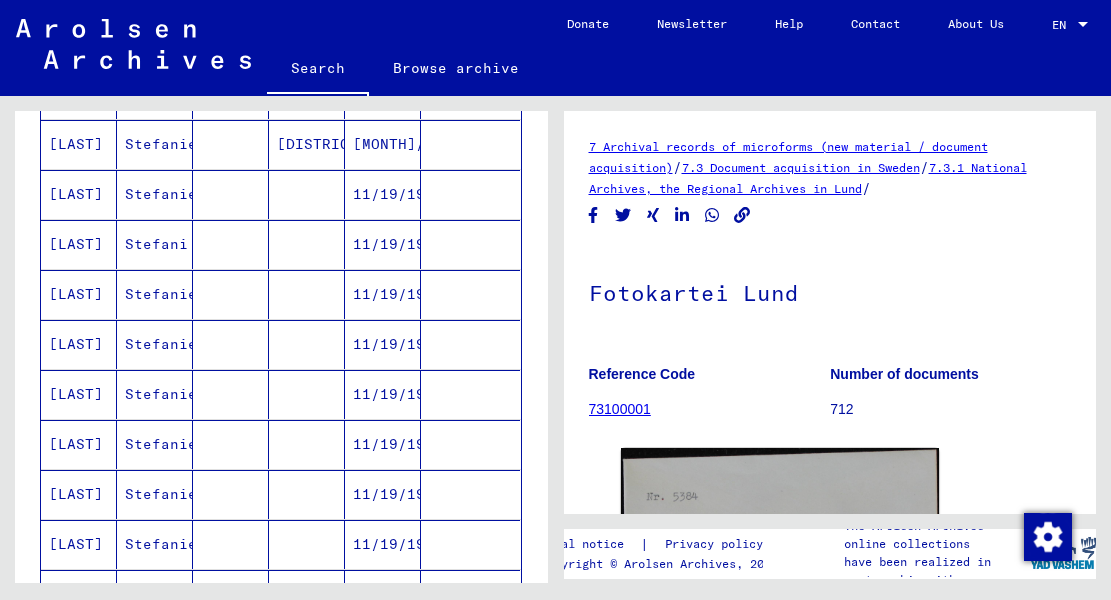 scroll, scrollTop: 0, scrollLeft: 0, axis: both 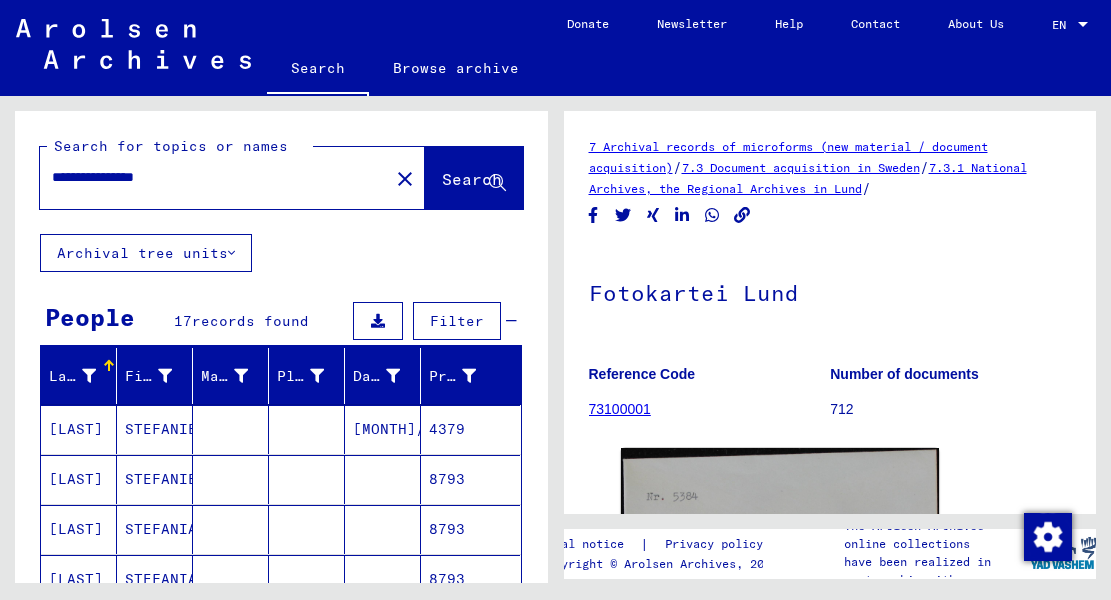 drag, startPoint x: 202, startPoint y: 180, endPoint x: 16, endPoint y: 183, distance: 186.02419 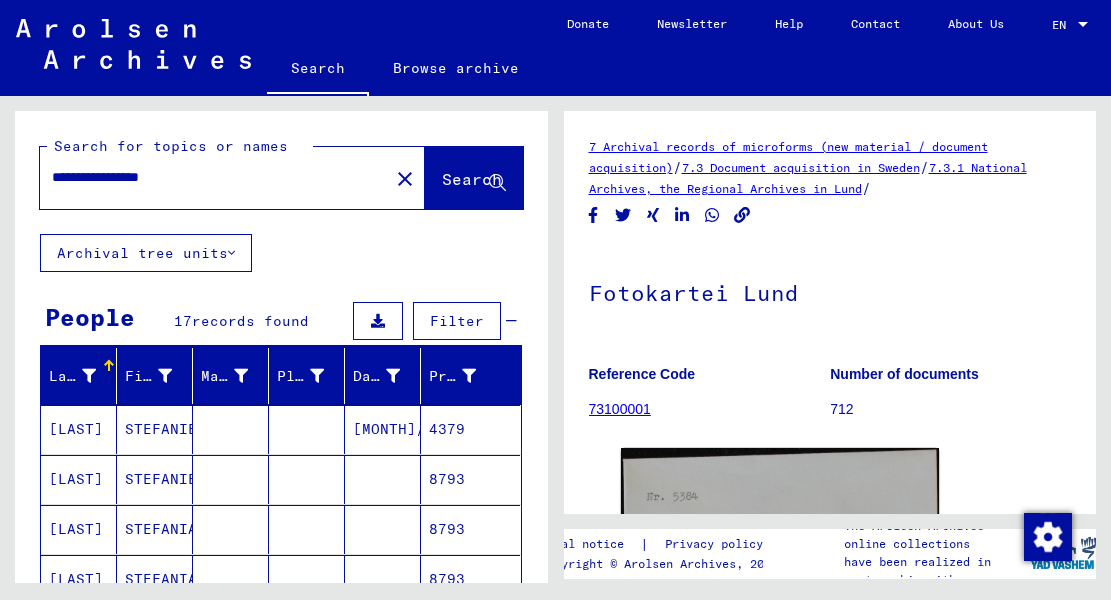 type on "**********" 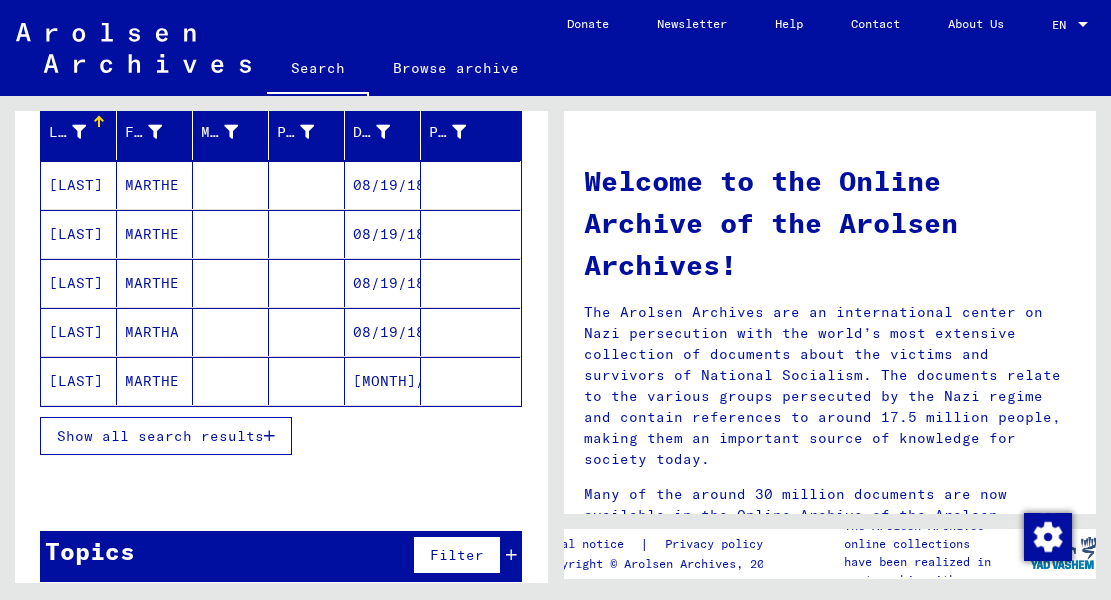 scroll, scrollTop: 265, scrollLeft: 0, axis: vertical 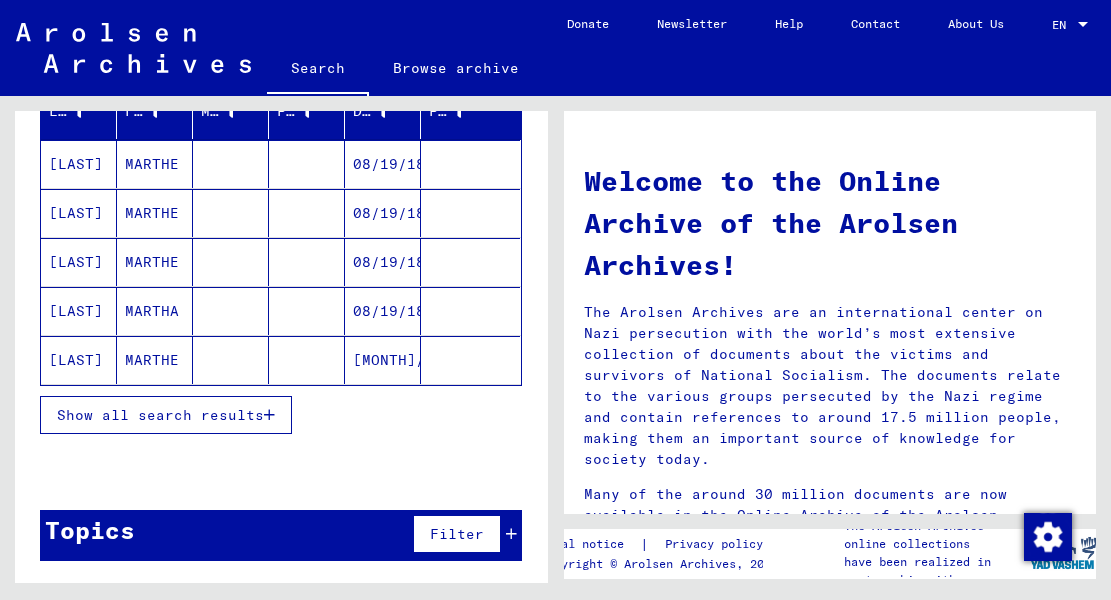 click at bounding box center (269, 415) 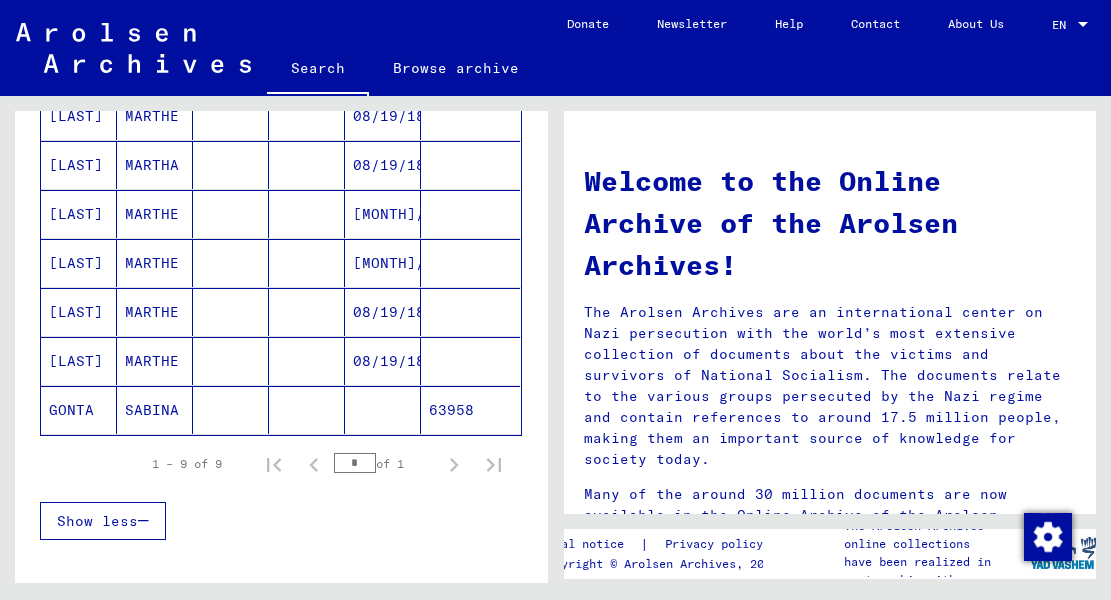scroll, scrollTop: 517, scrollLeft: 0, axis: vertical 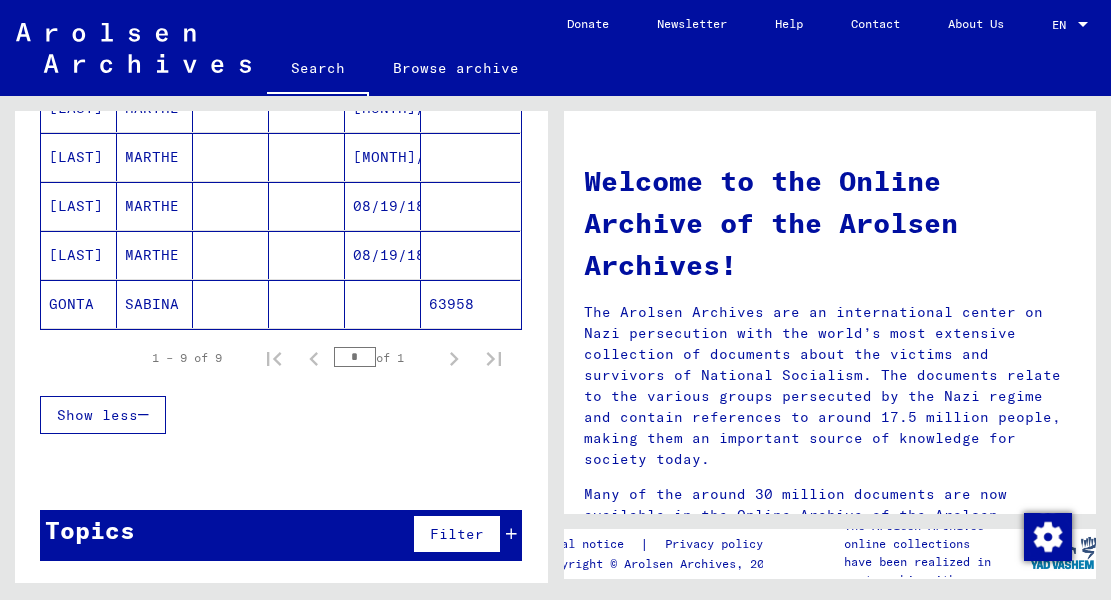 click on "63958" 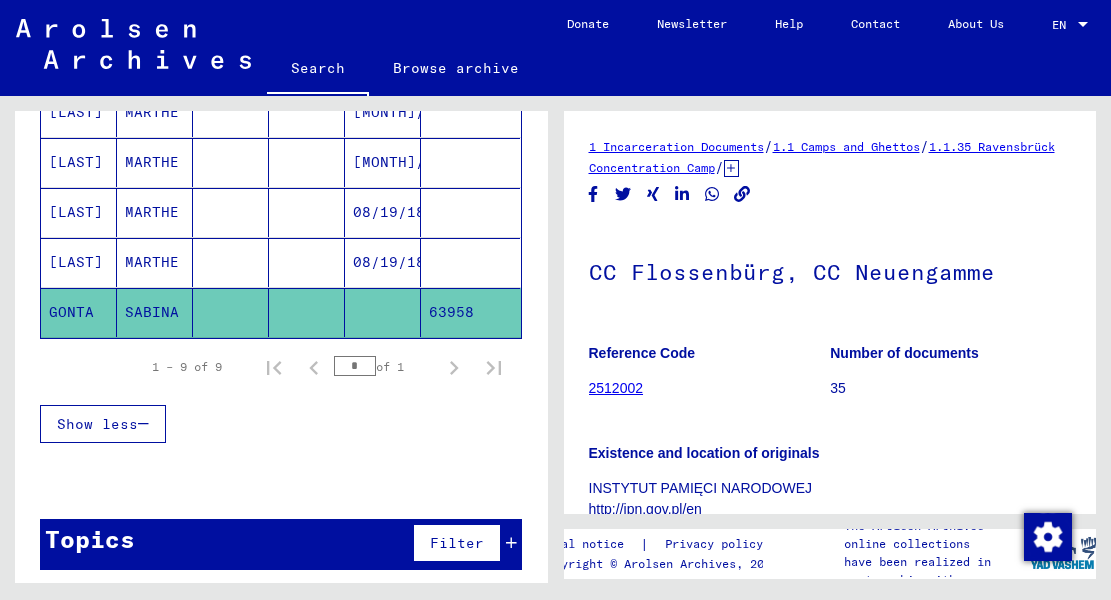 scroll, scrollTop: 0, scrollLeft: 0, axis: both 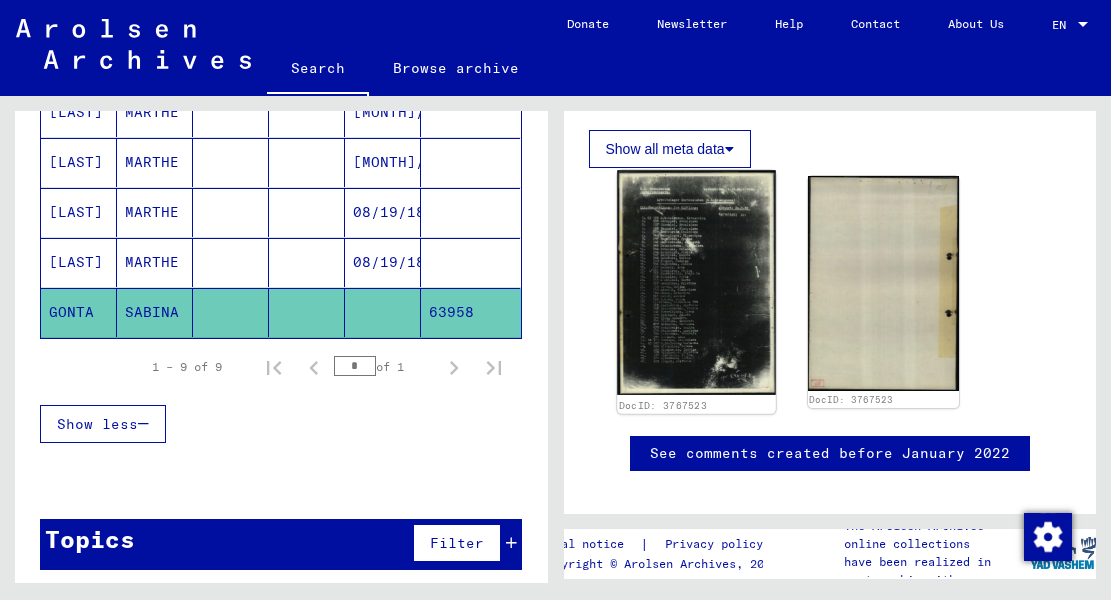 click 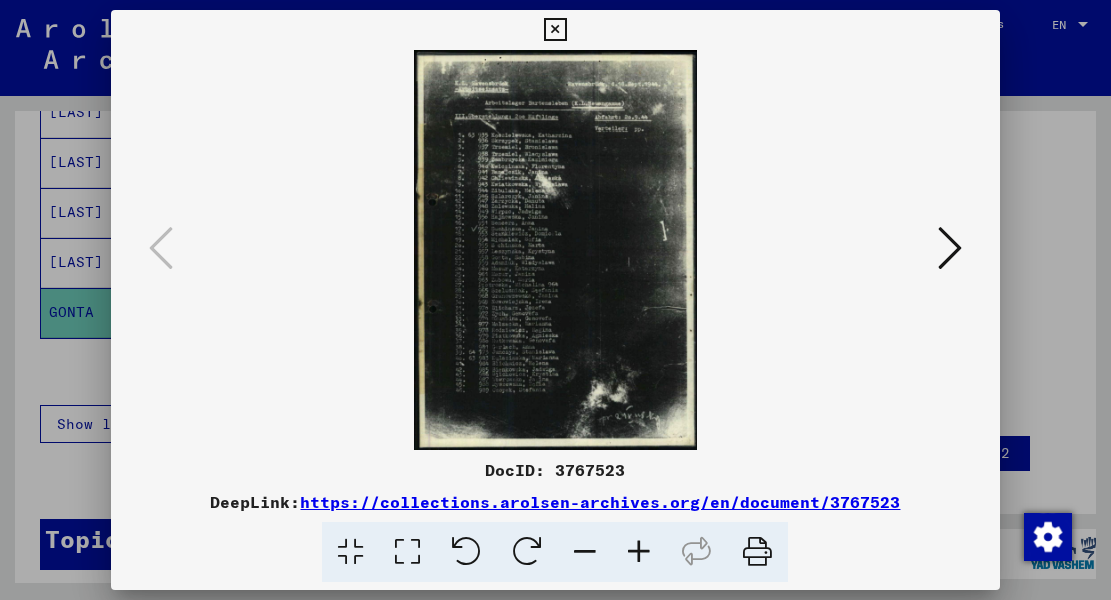 click at bounding box center (950, 248) 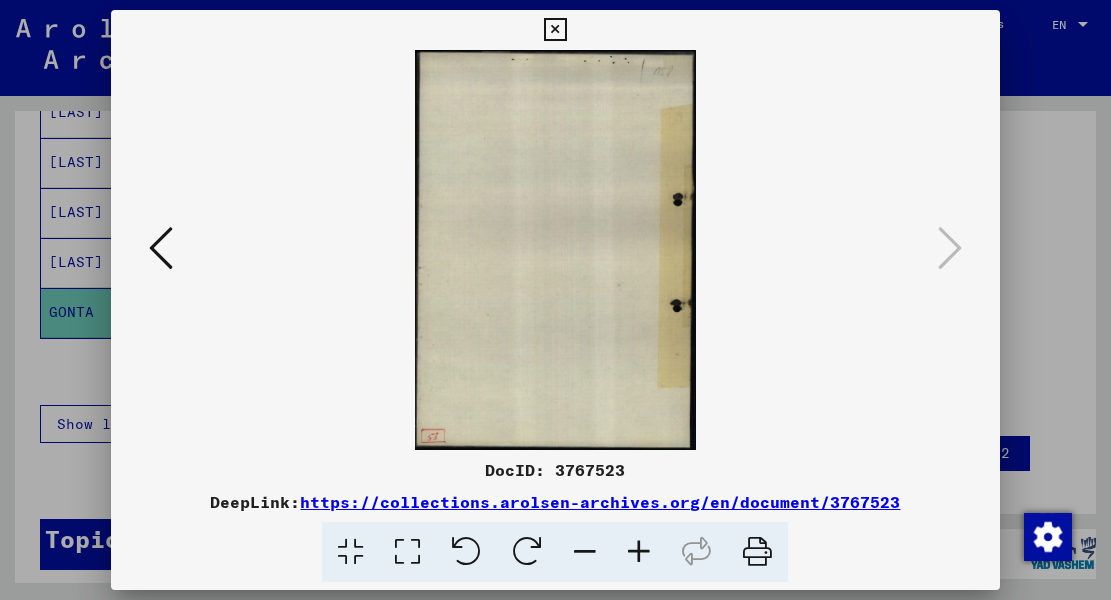 click at bounding box center [161, 248] 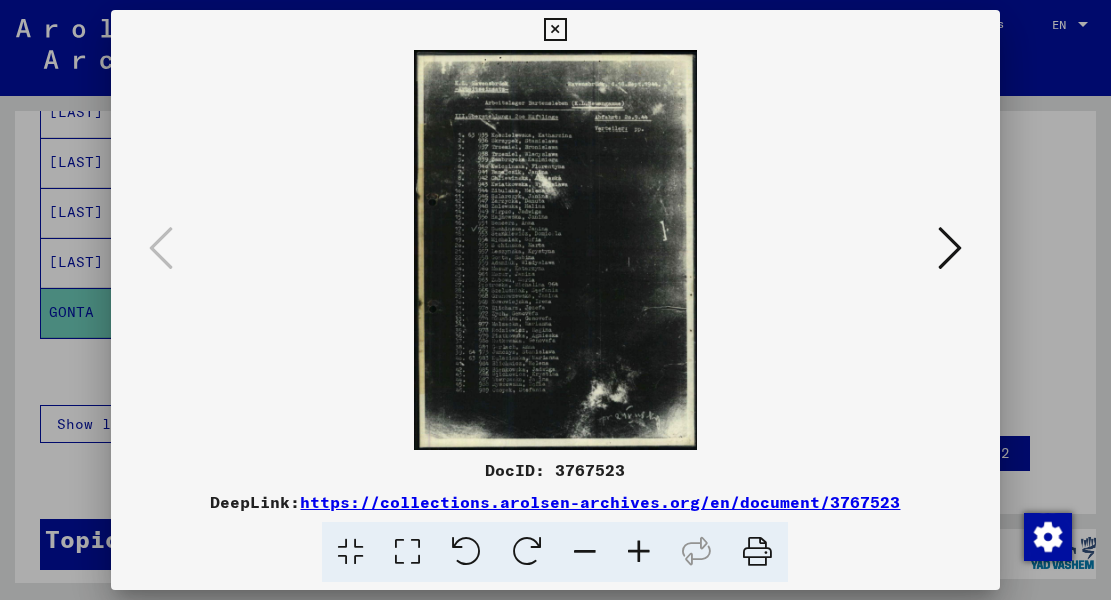 click at bounding box center (555, 300) 